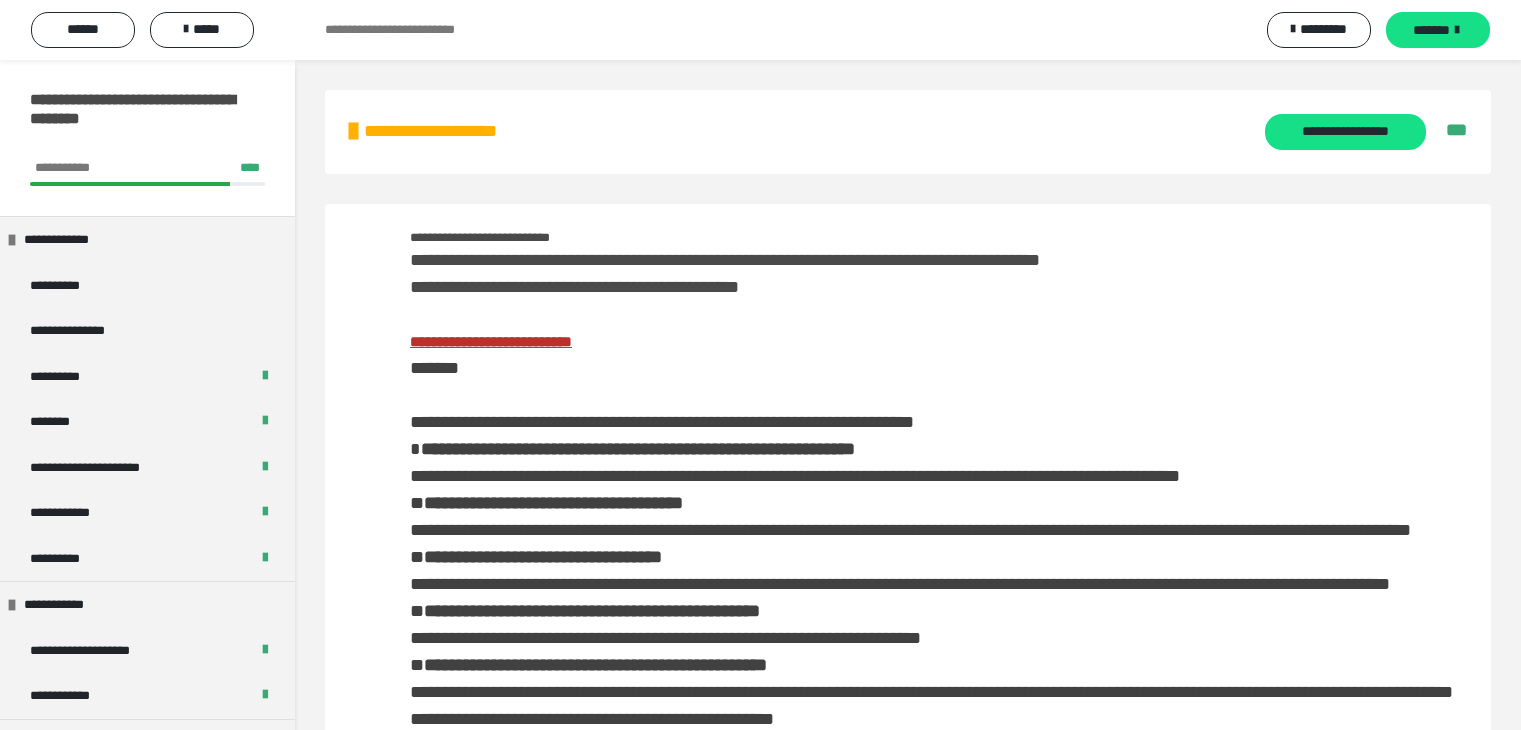 scroll, scrollTop: 2865, scrollLeft: 0, axis: vertical 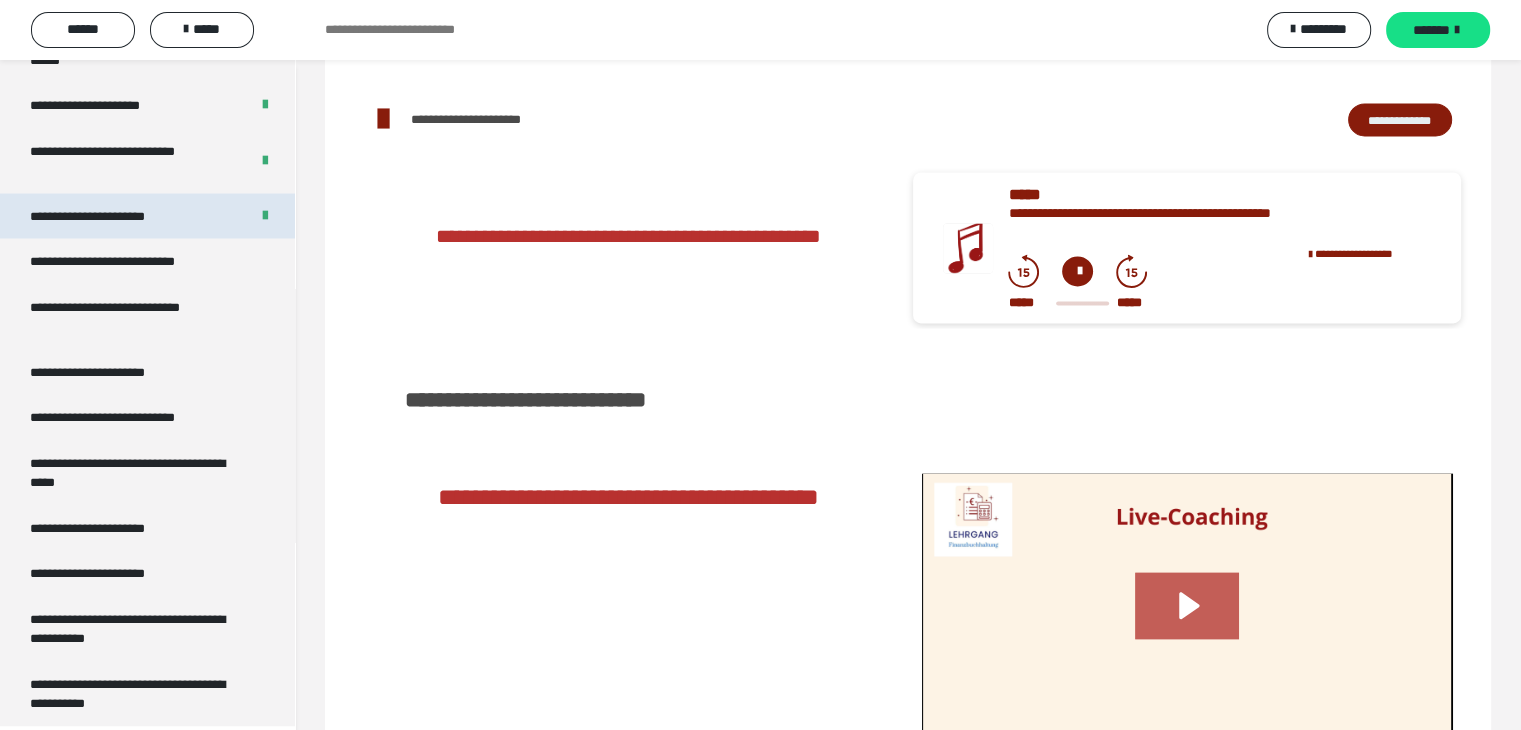 click on "**********" at bounding box center (111, 216) 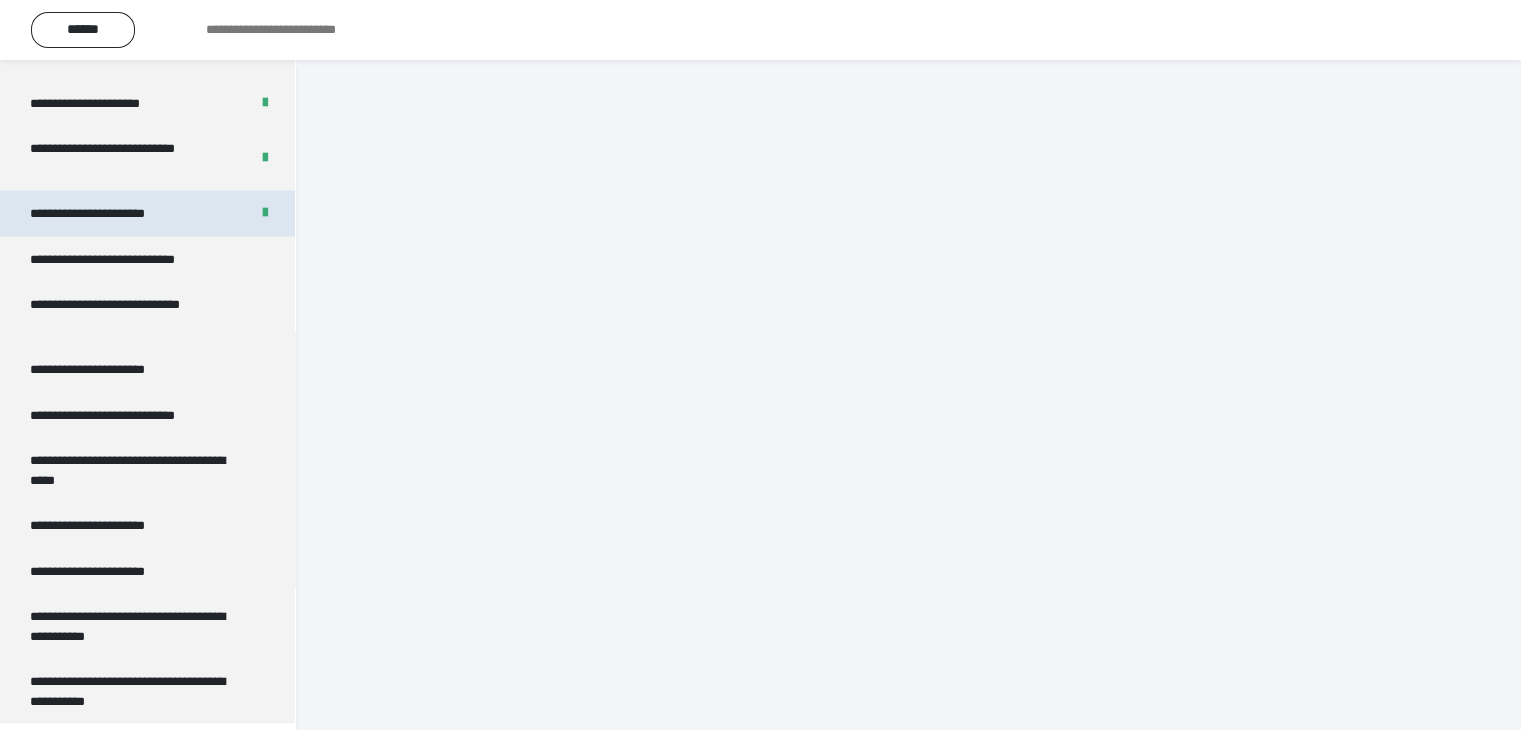 scroll, scrollTop: 60, scrollLeft: 0, axis: vertical 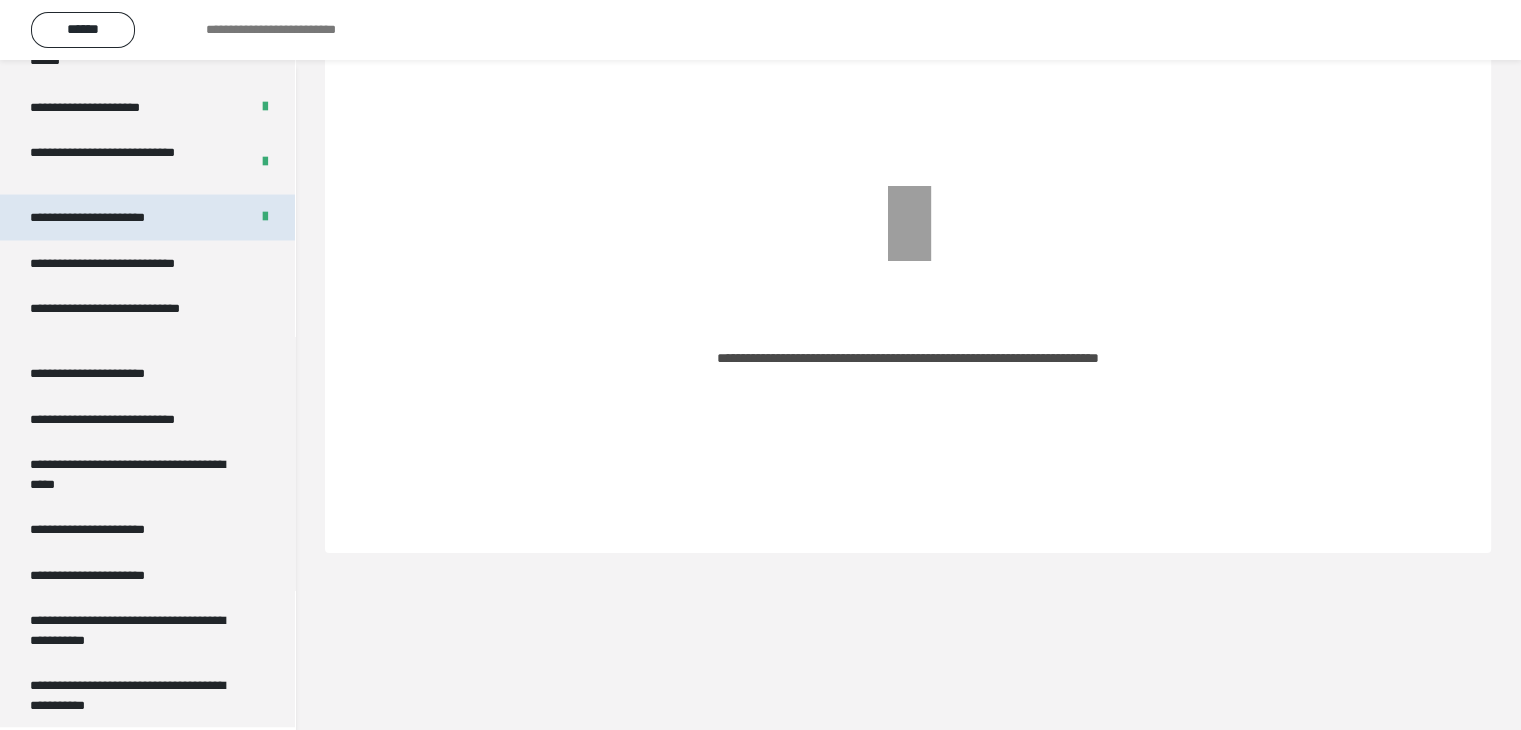 click on "**********" at bounding box center [111, 217] 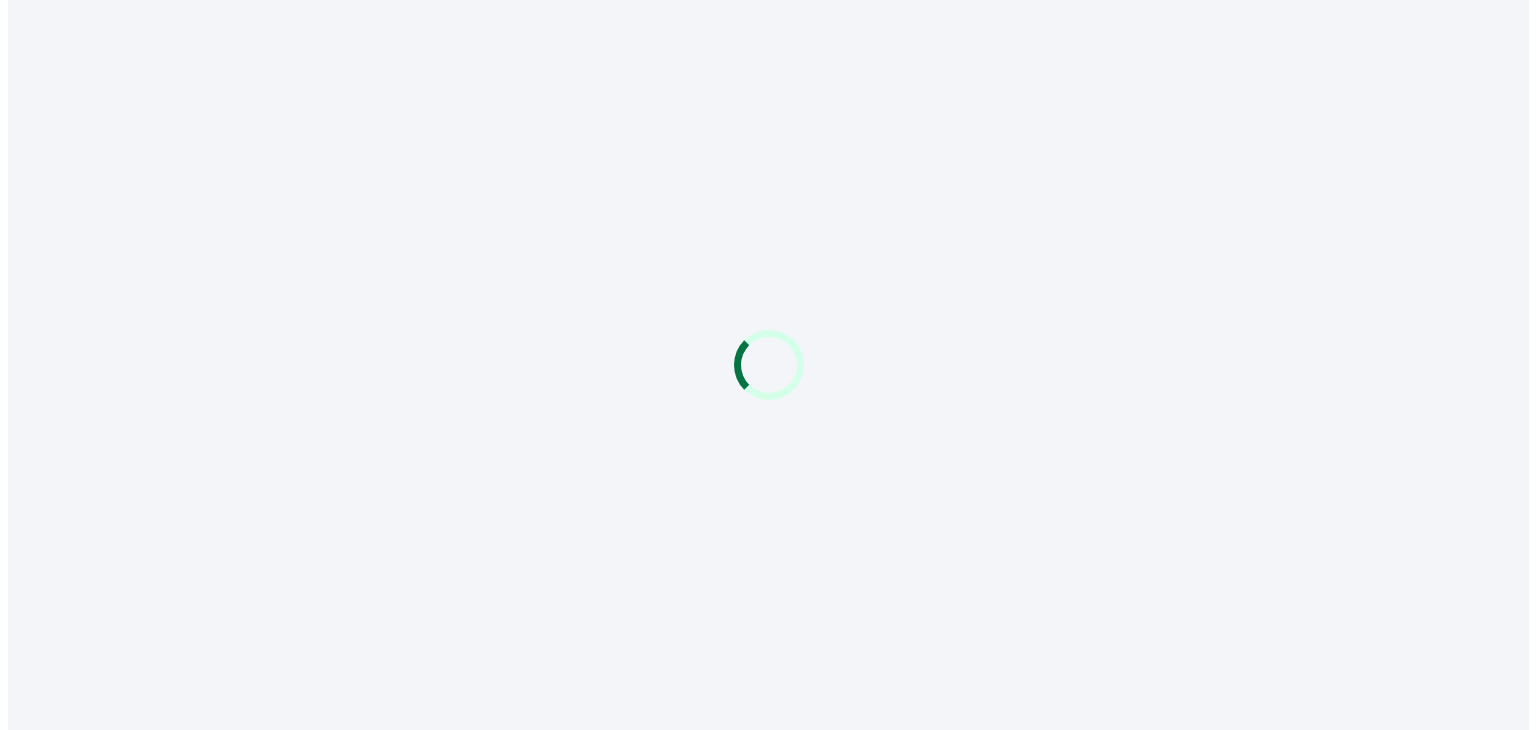 scroll, scrollTop: 0, scrollLeft: 0, axis: both 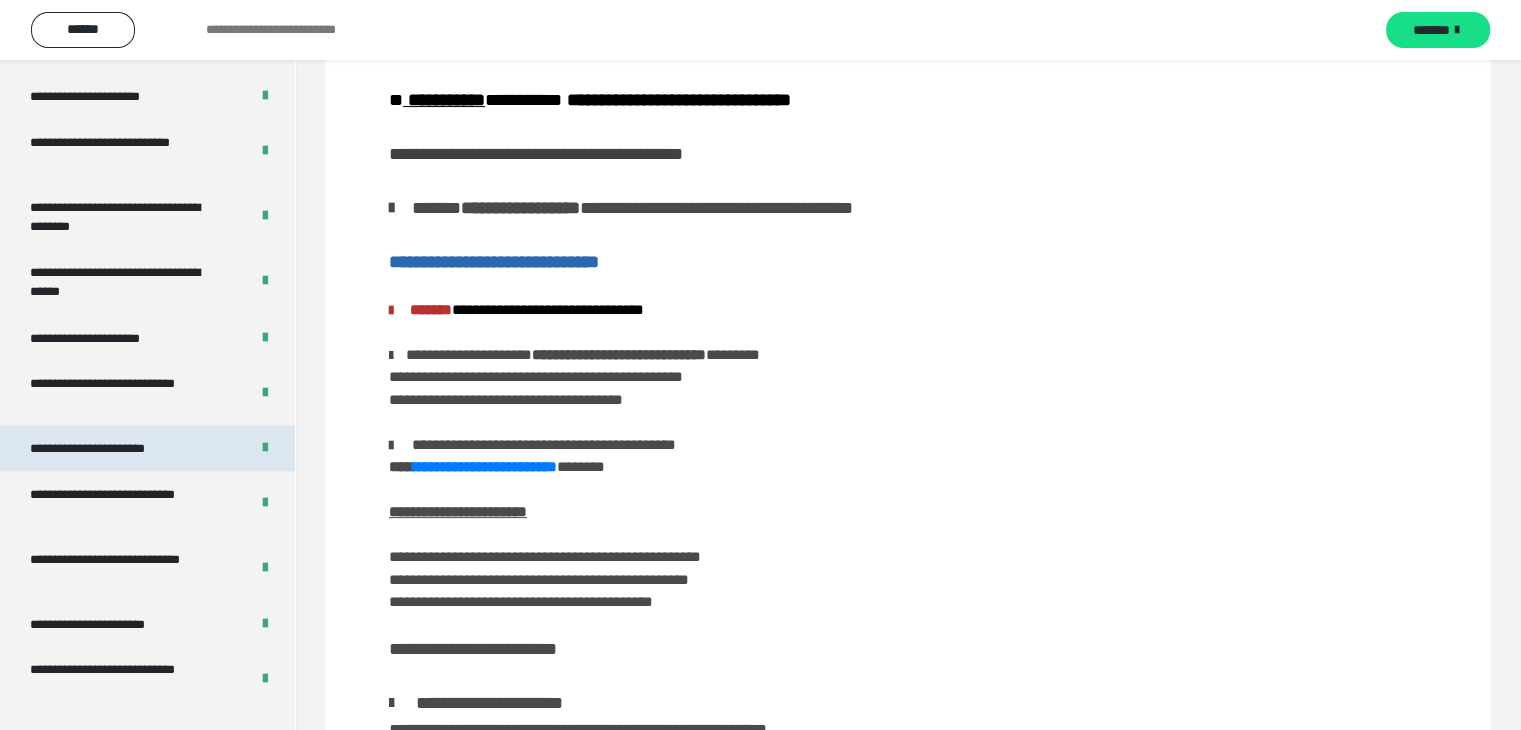 click on "**********" at bounding box center (111, 448) 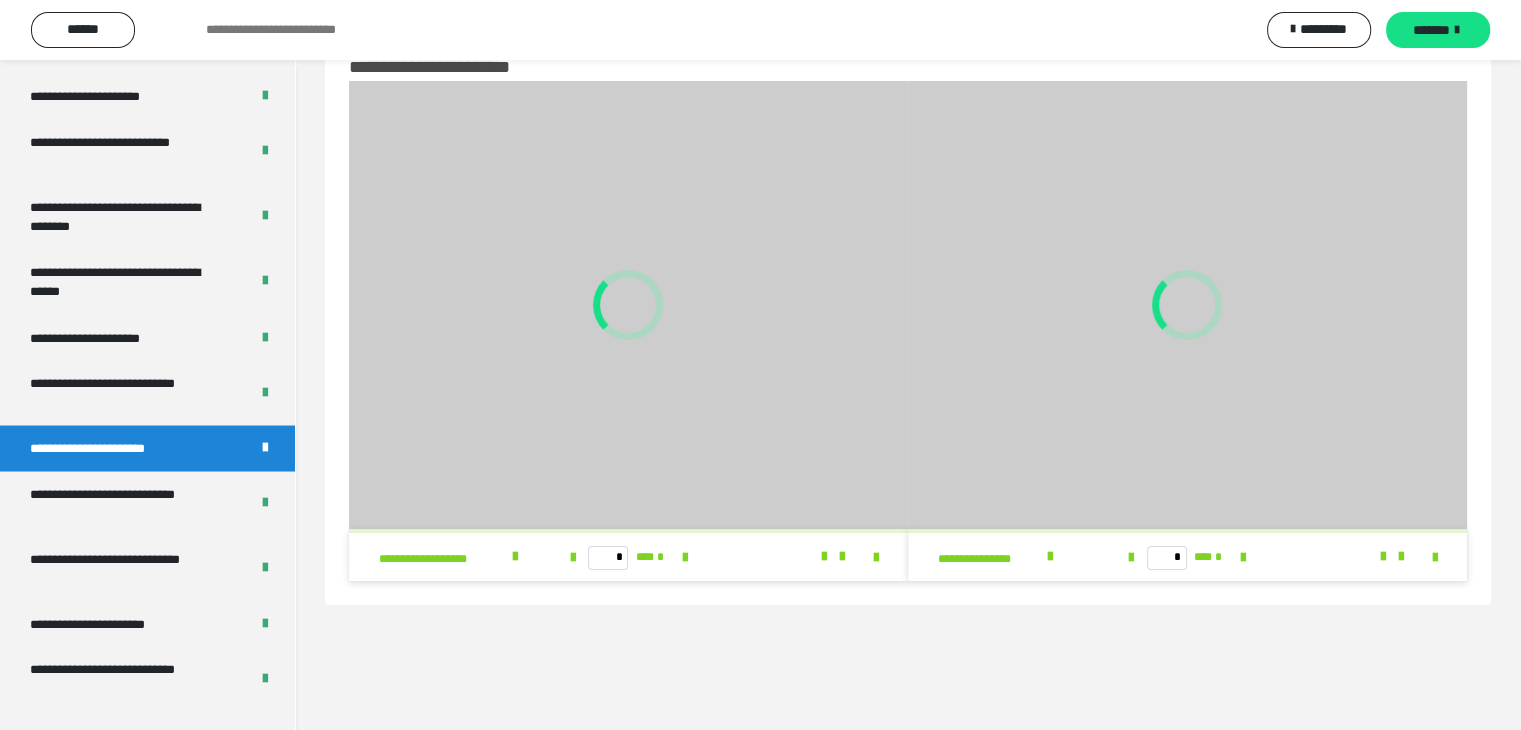 scroll, scrollTop: 60, scrollLeft: 0, axis: vertical 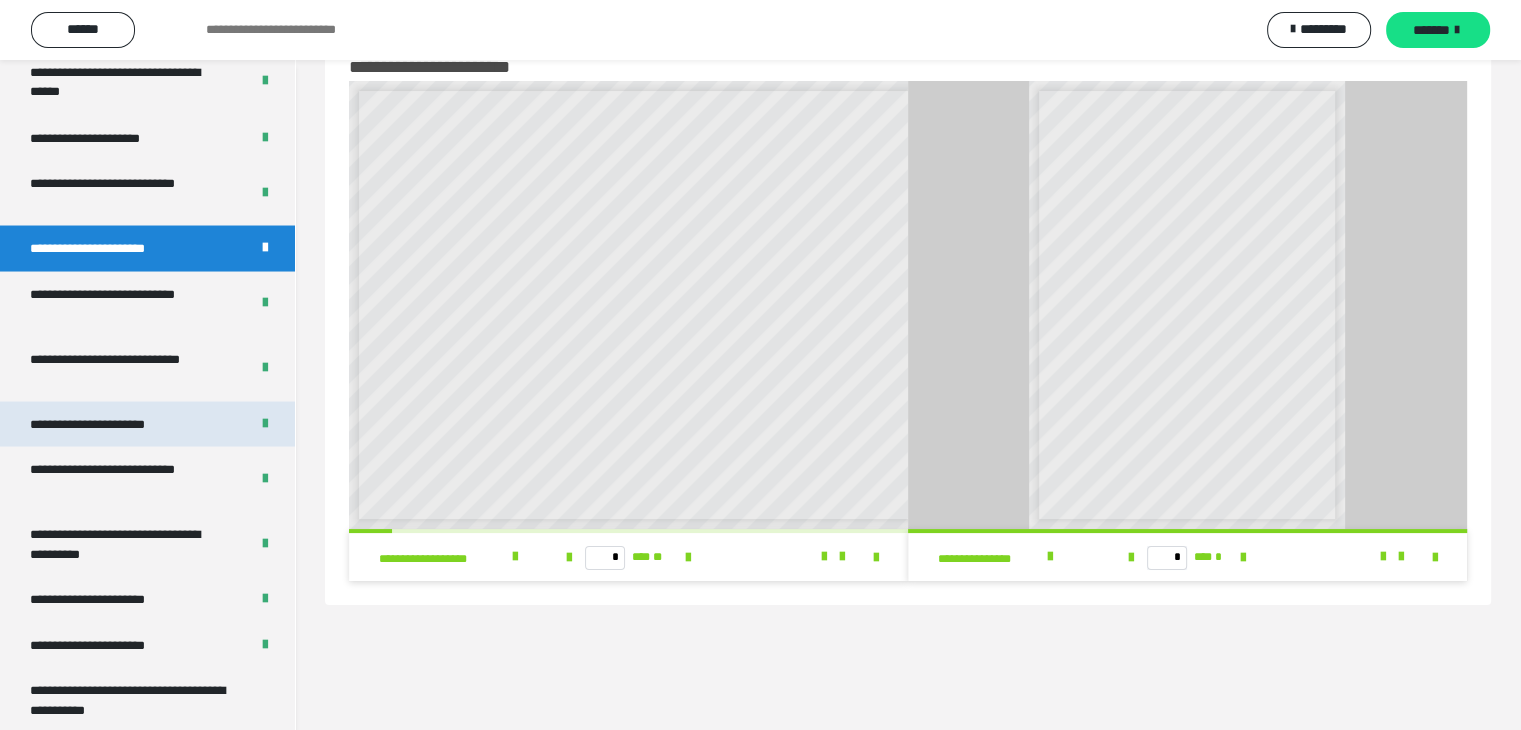 click on "**********" at bounding box center (109, 424) 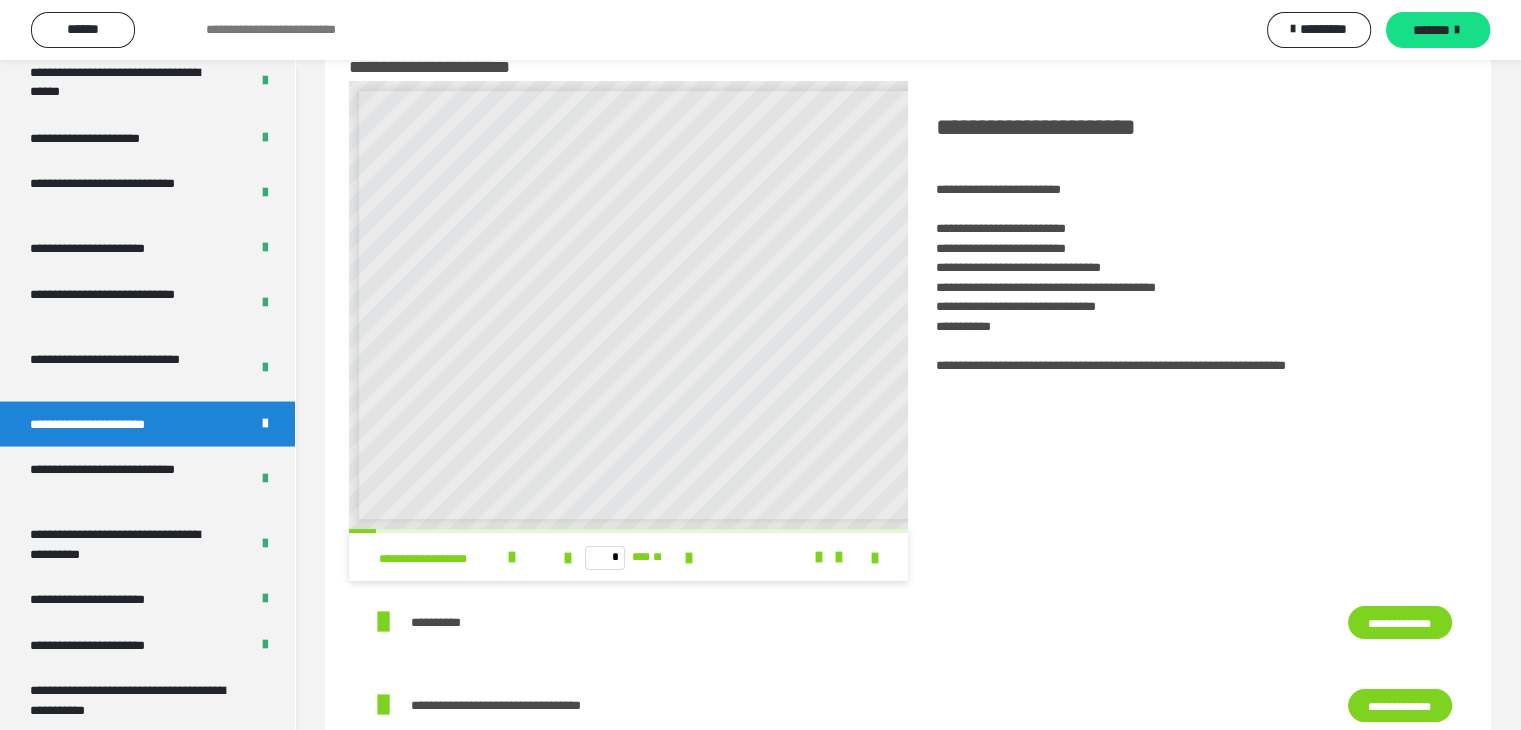 scroll, scrollTop: 8, scrollLeft: 0, axis: vertical 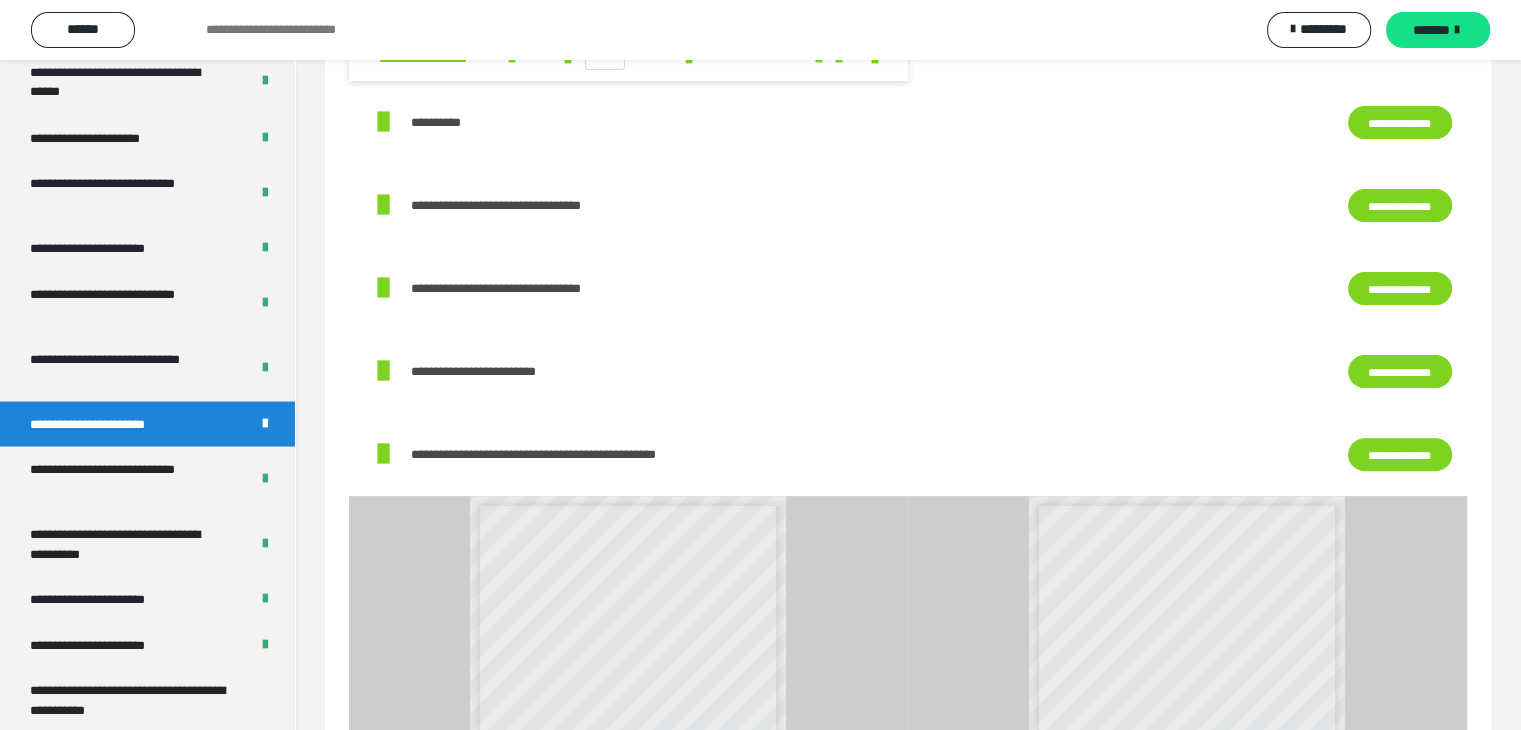 click on "**********" at bounding box center (1400, 206) 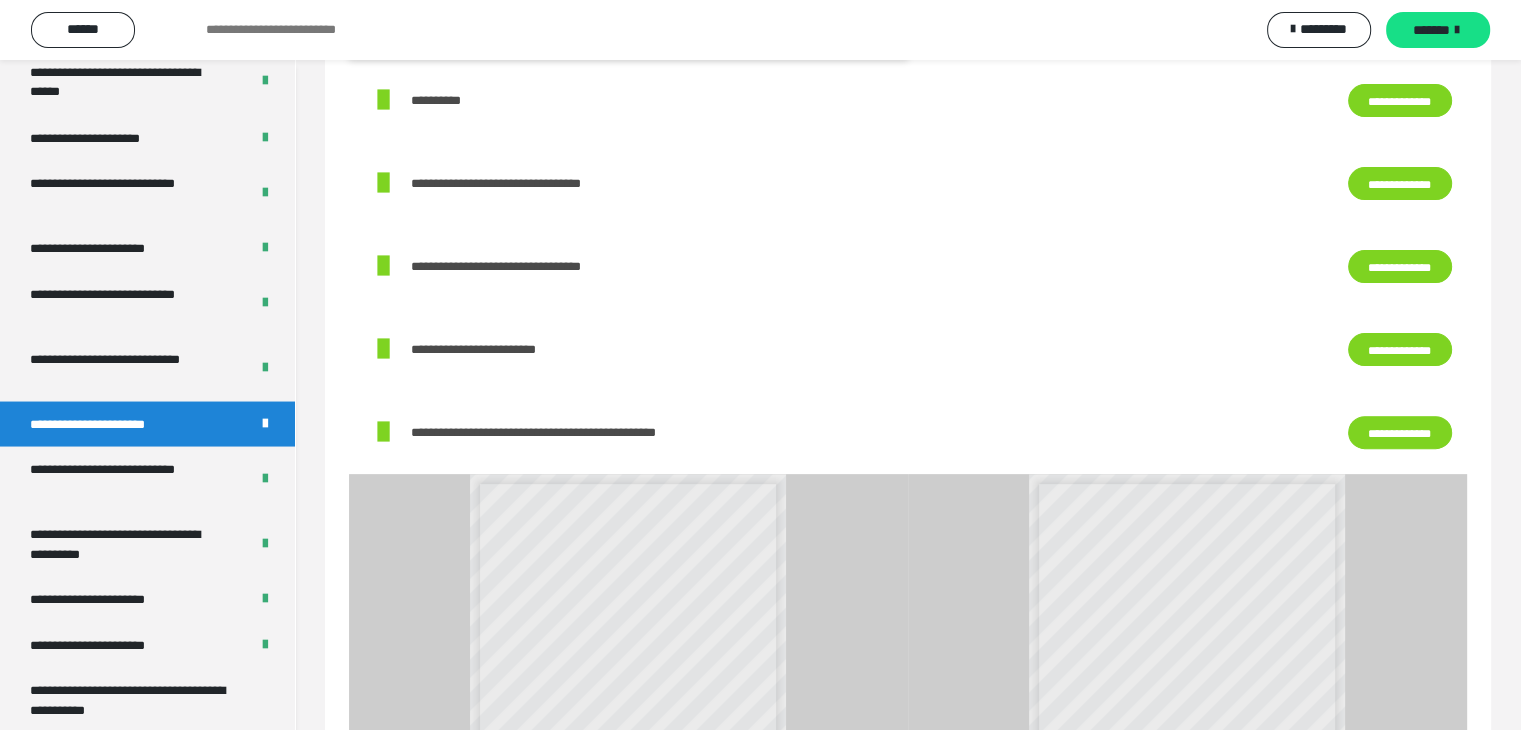 scroll, scrollTop: 474, scrollLeft: 0, axis: vertical 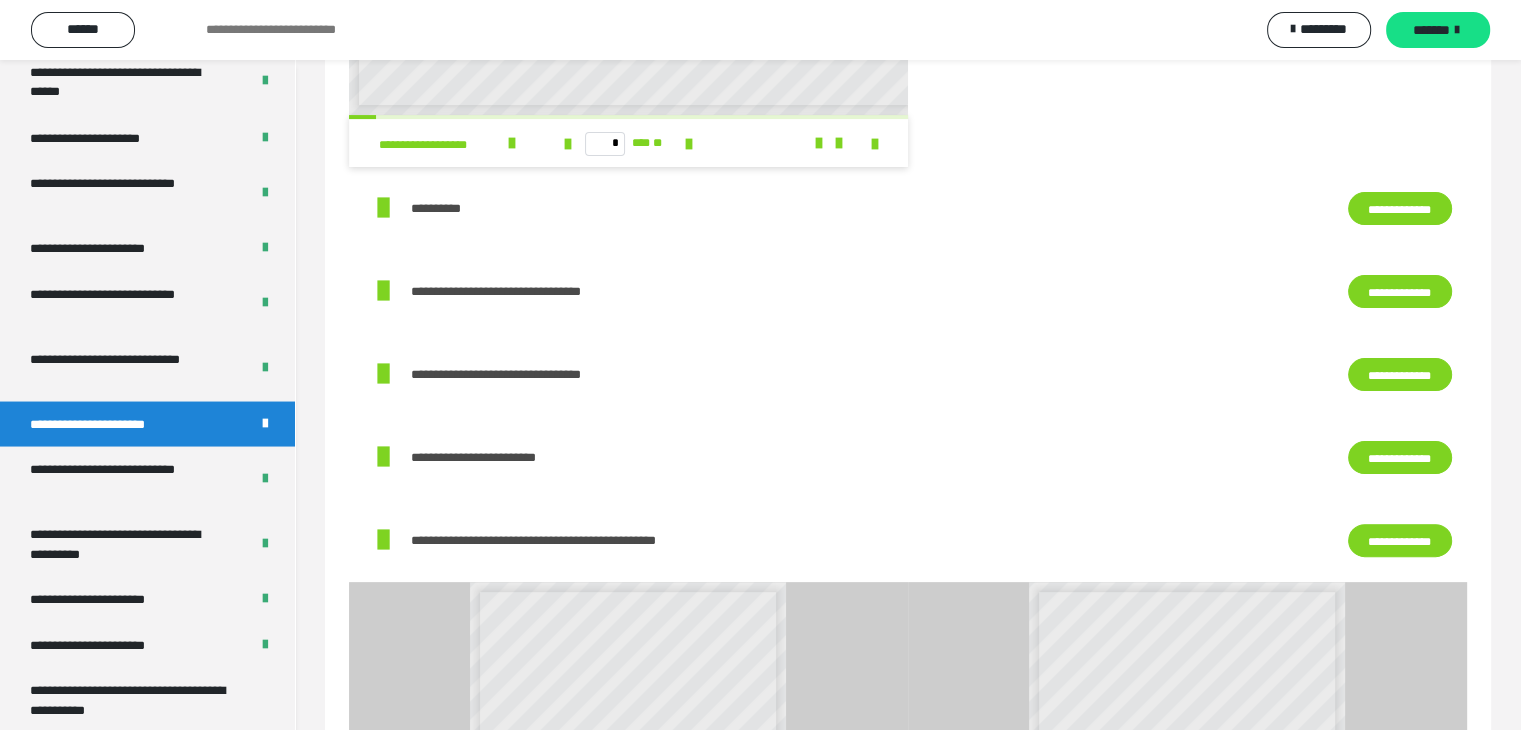 click on "**********" at bounding box center [1400, 375] 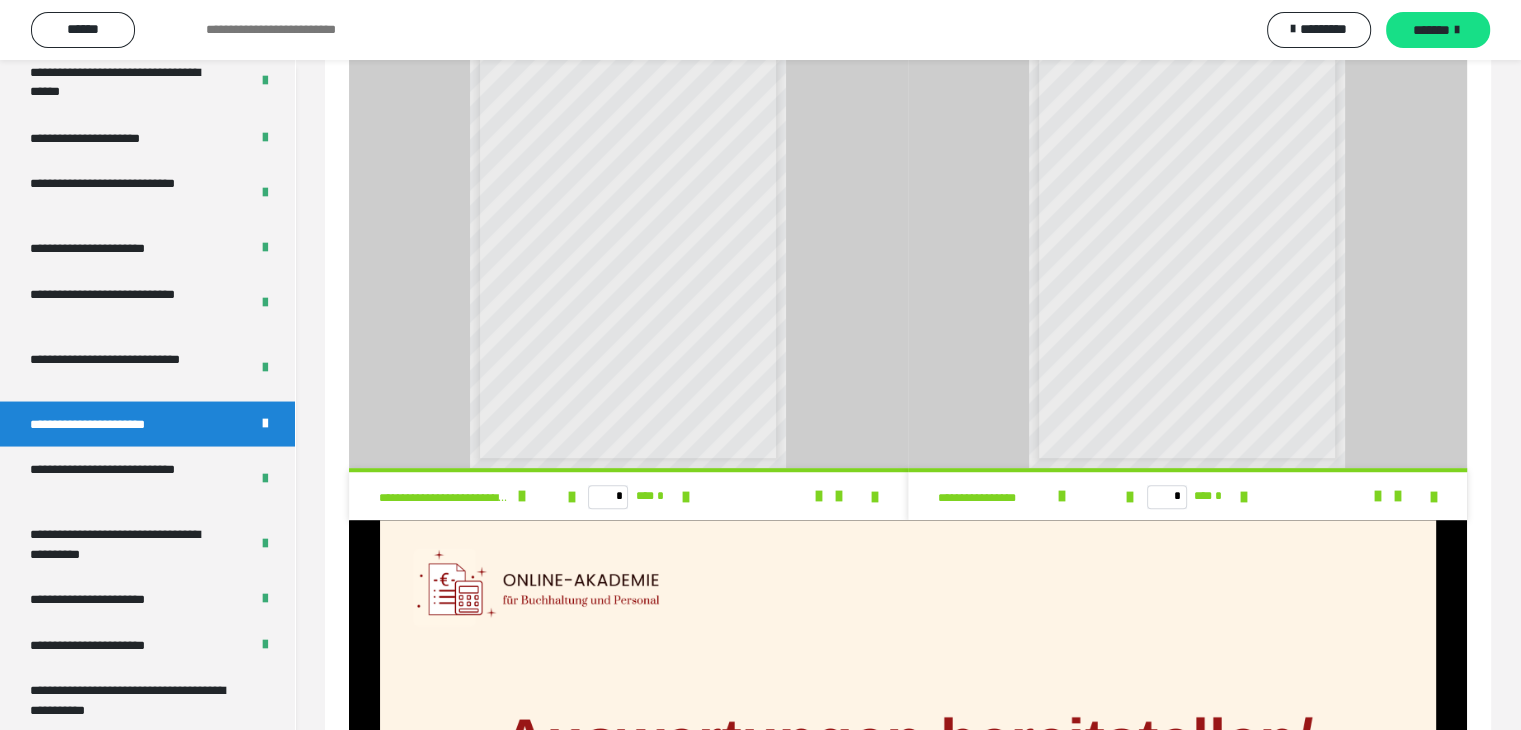 scroll, scrollTop: 1174, scrollLeft: 0, axis: vertical 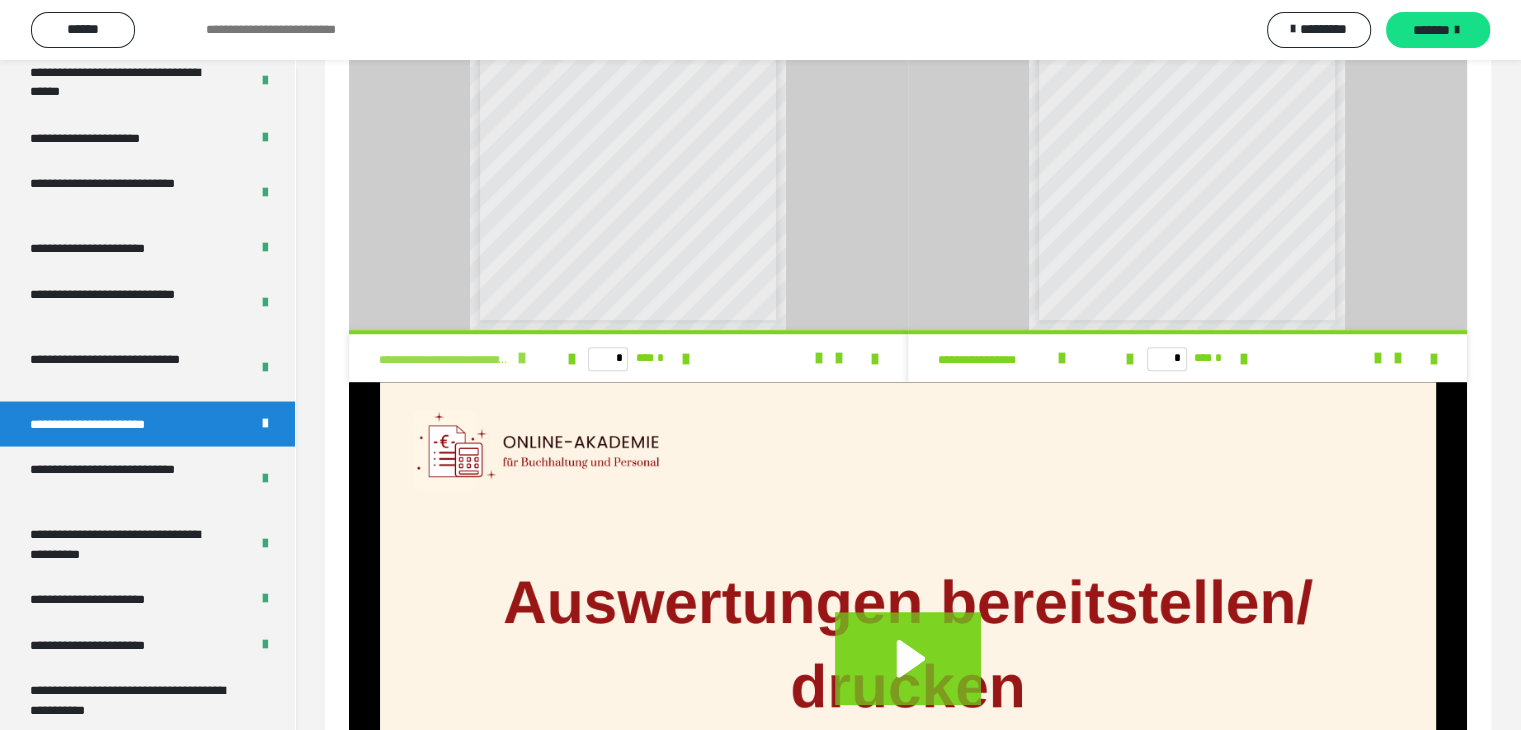 click at bounding box center [522, 358] 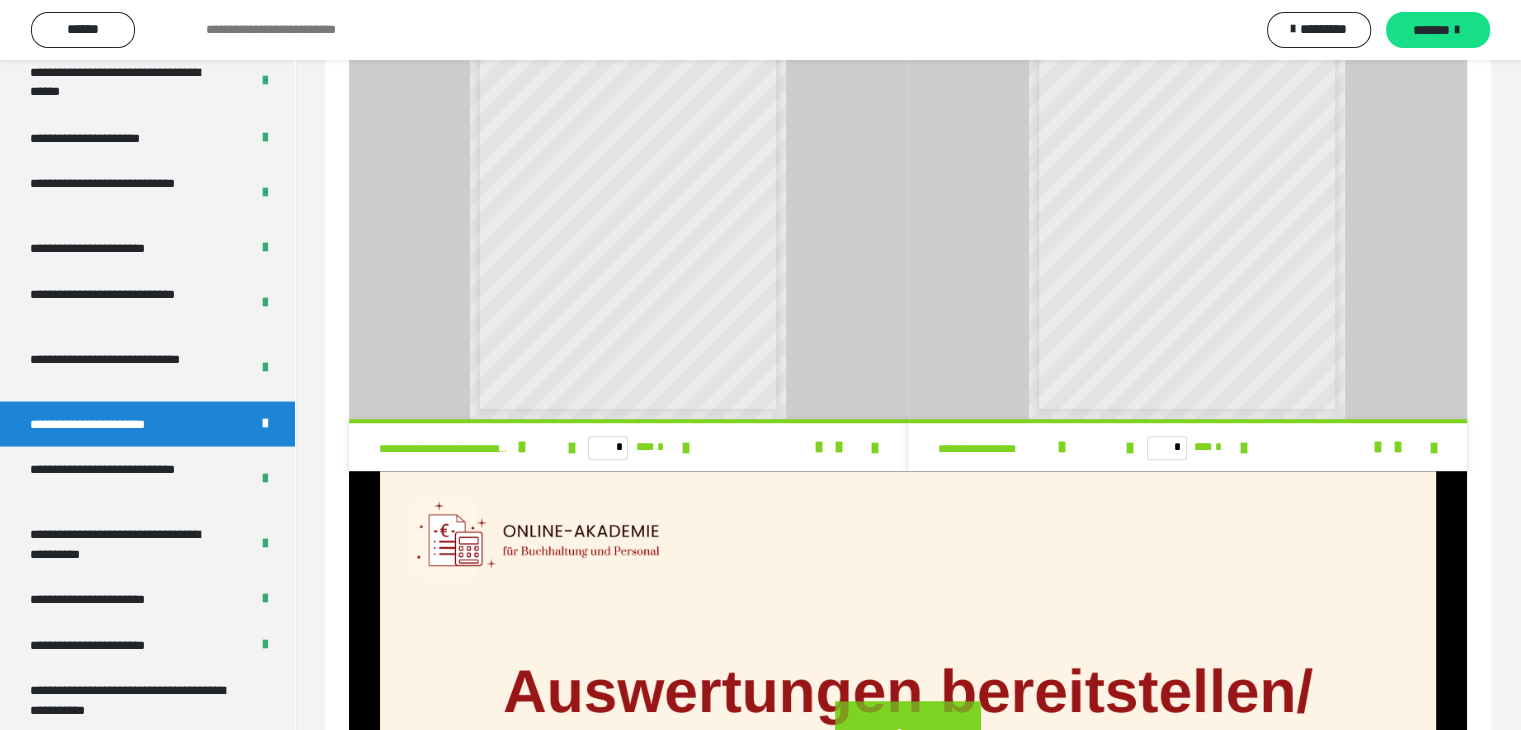 scroll, scrollTop: 874, scrollLeft: 0, axis: vertical 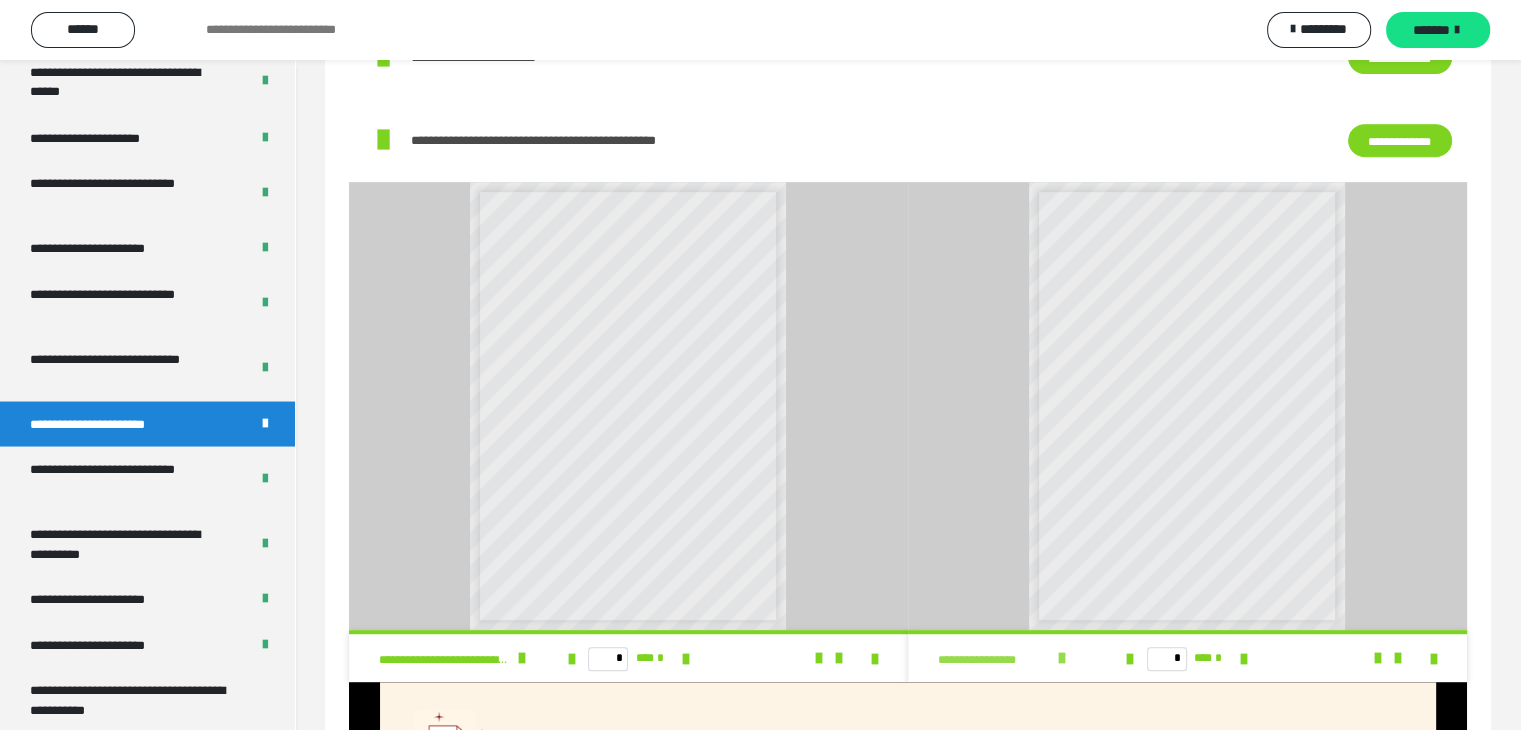 click at bounding box center (1062, 658) 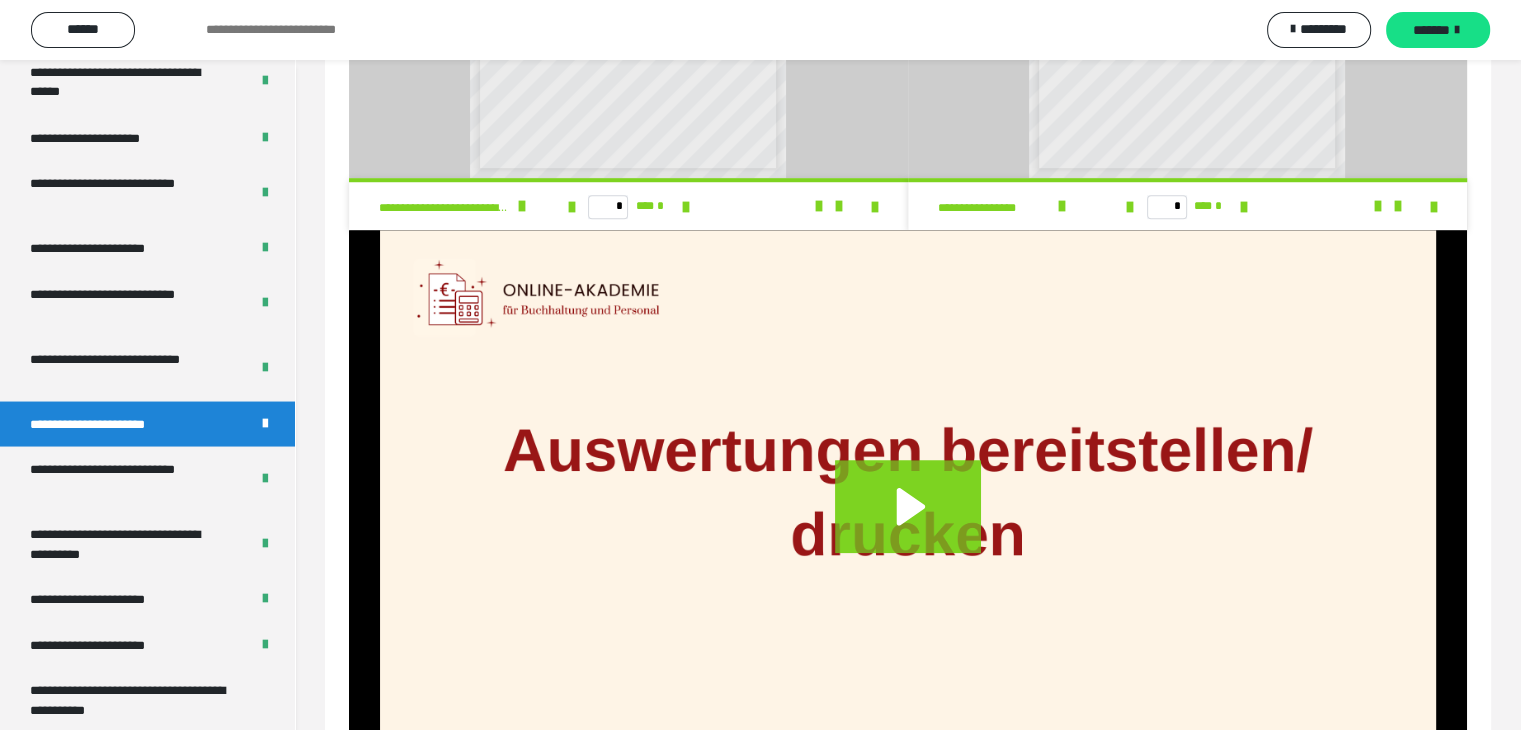 scroll, scrollTop: 1474, scrollLeft: 0, axis: vertical 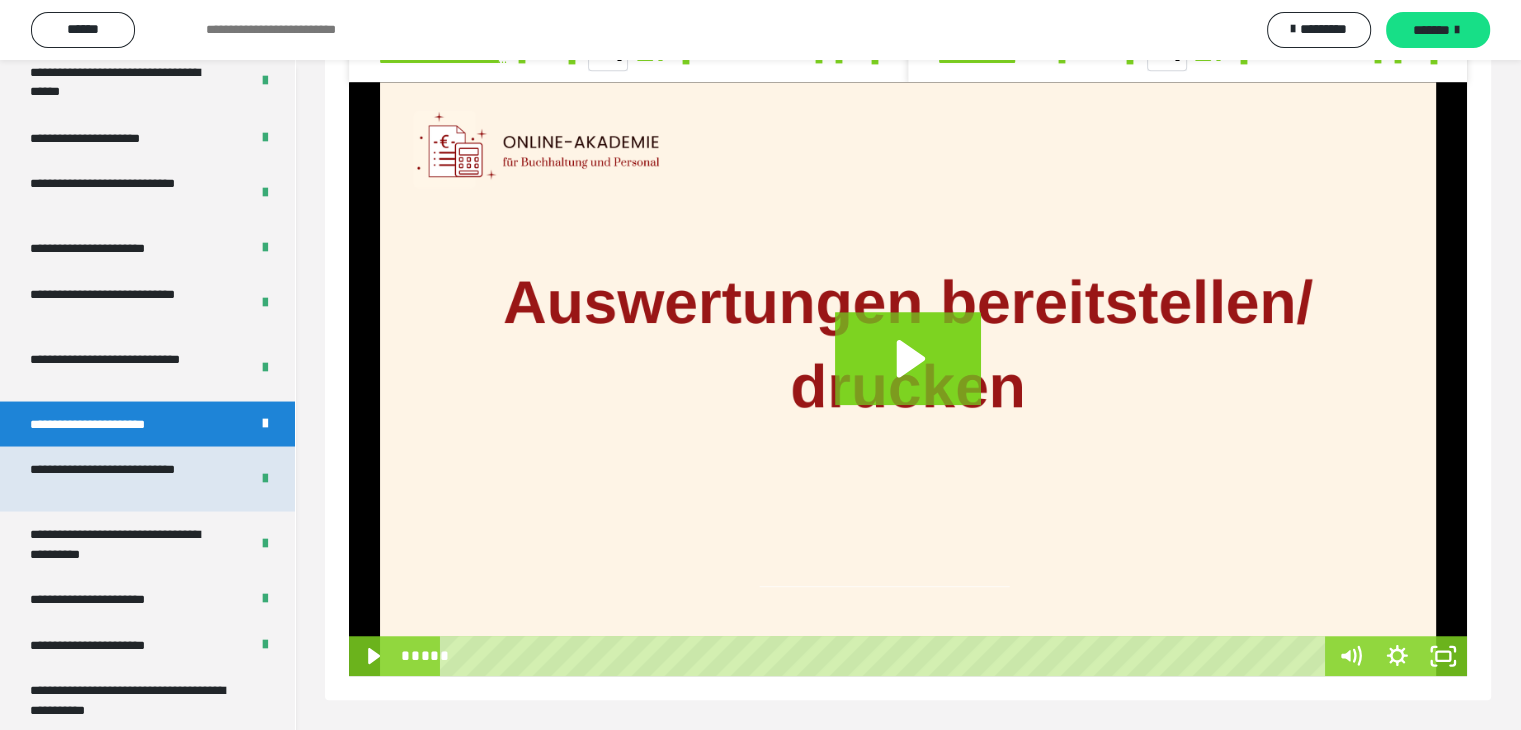 click on "**********" at bounding box center [124, 478] 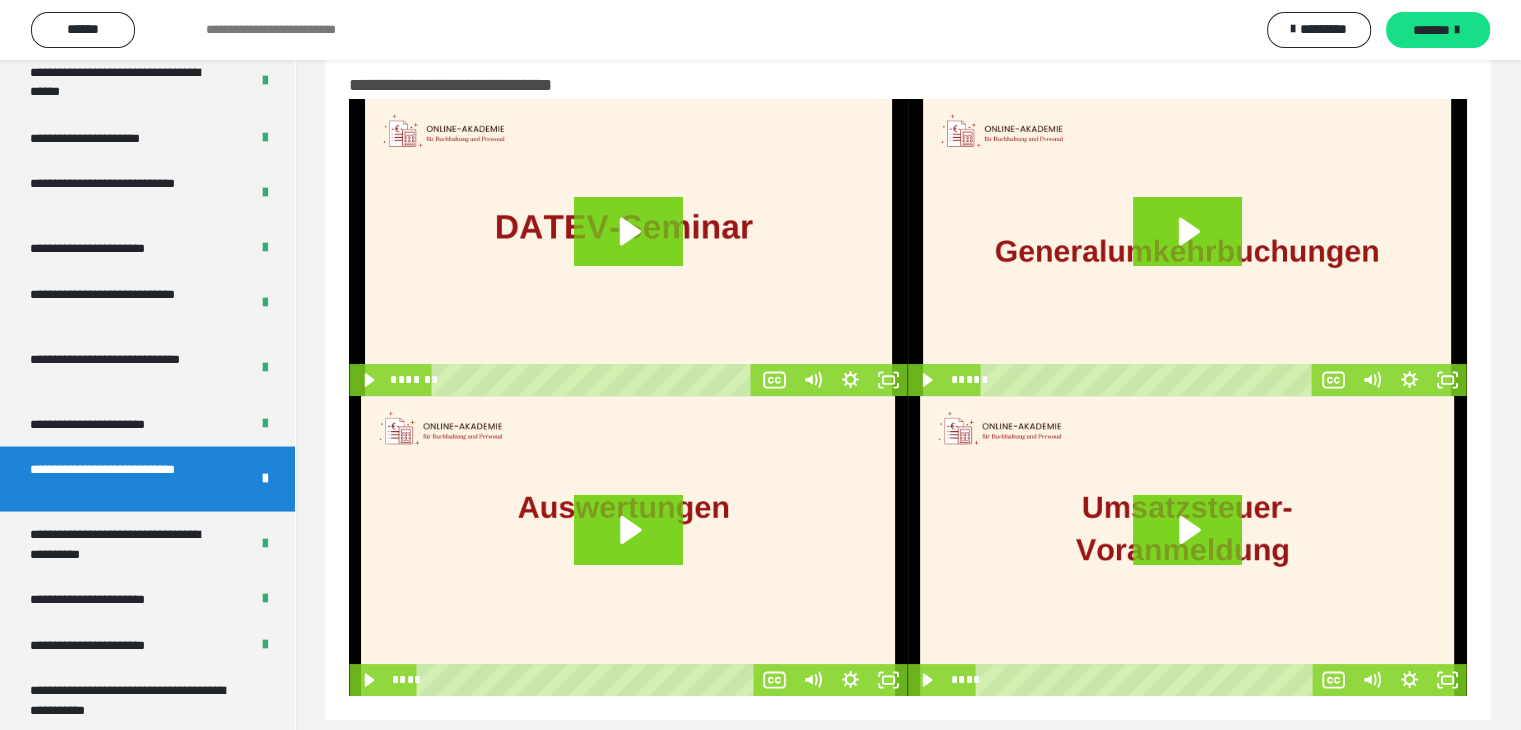 scroll, scrollTop: 62, scrollLeft: 0, axis: vertical 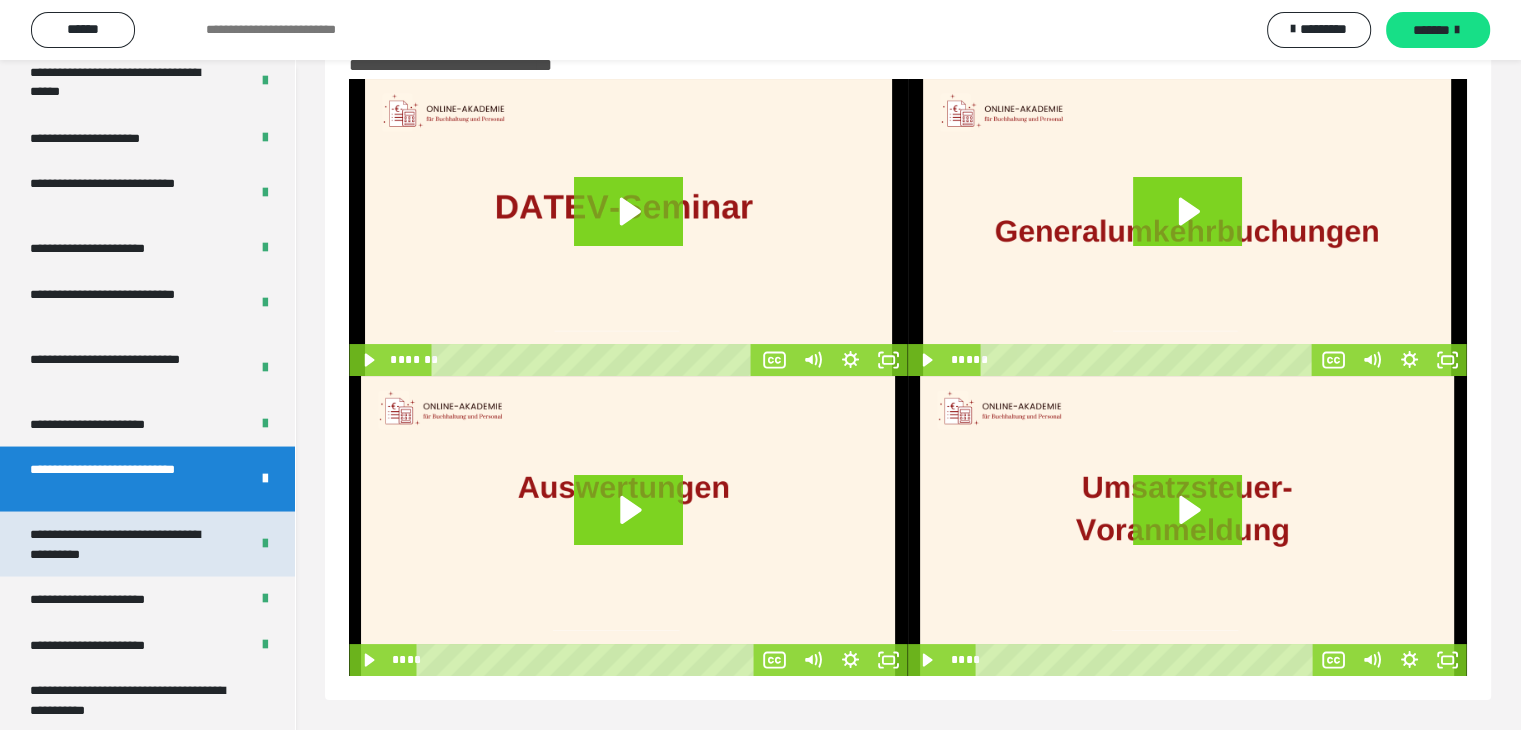 click on "**********" at bounding box center (124, 543) 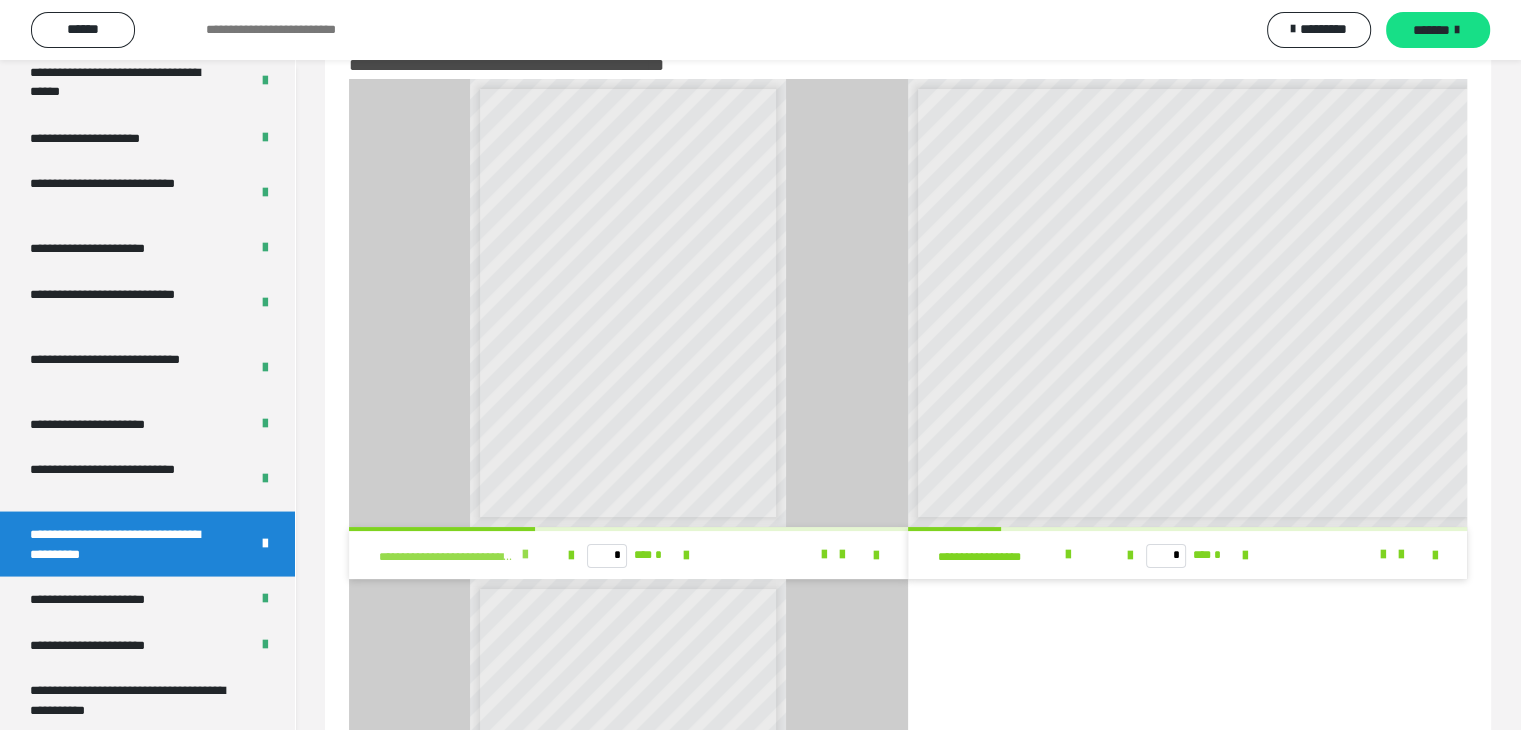 click at bounding box center [525, 555] 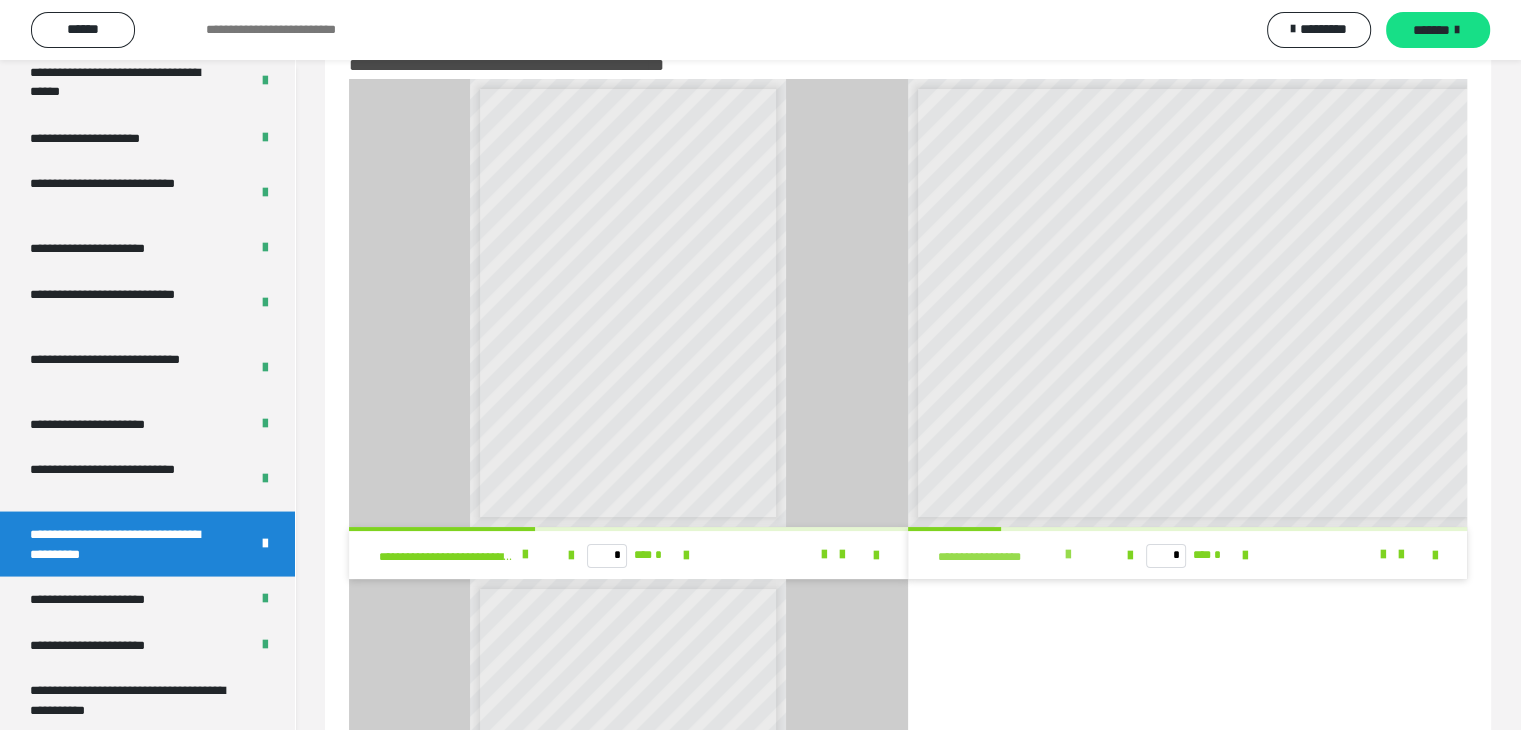 click at bounding box center [1068, 555] 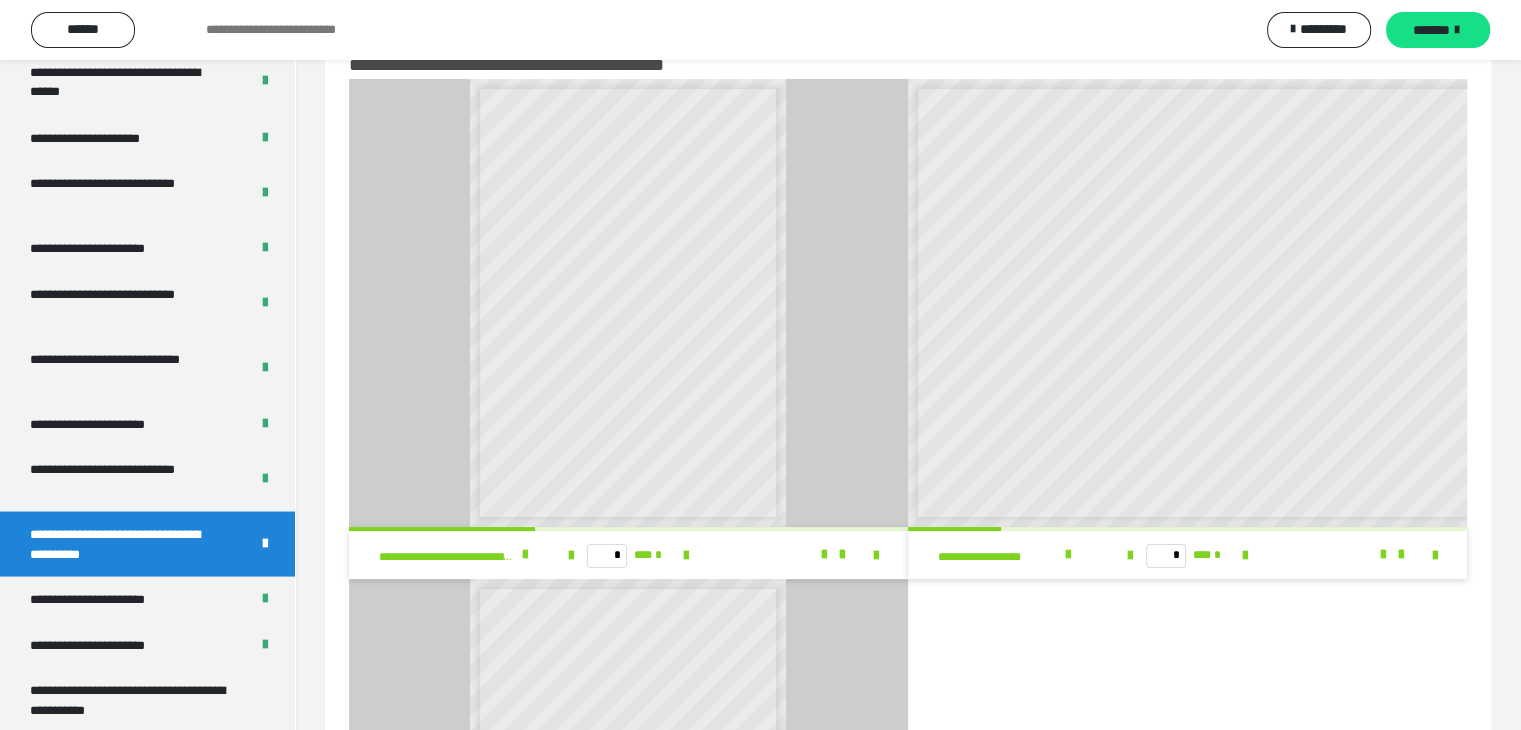 scroll, scrollTop: 8, scrollLeft: 0, axis: vertical 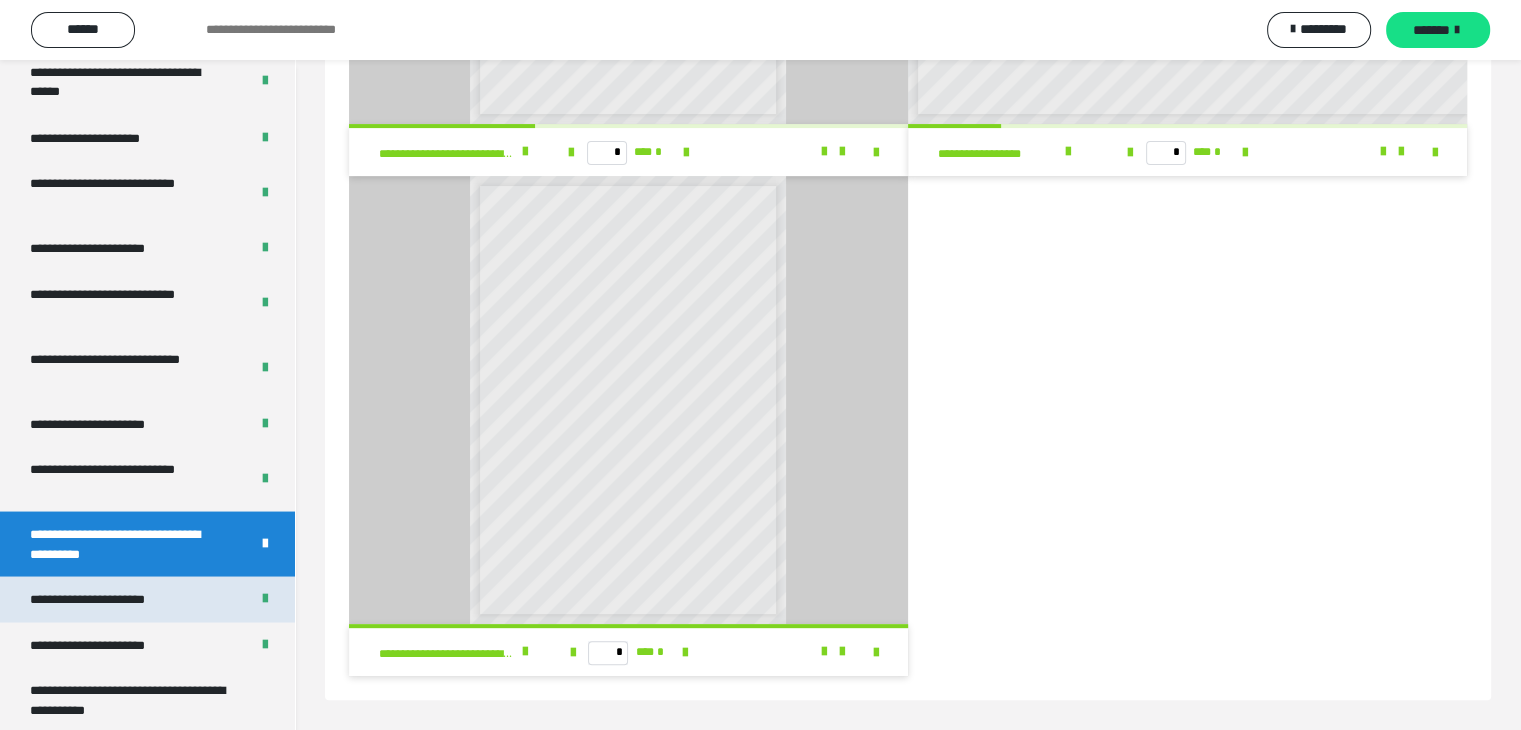 click on "**********" at bounding box center [110, 599] 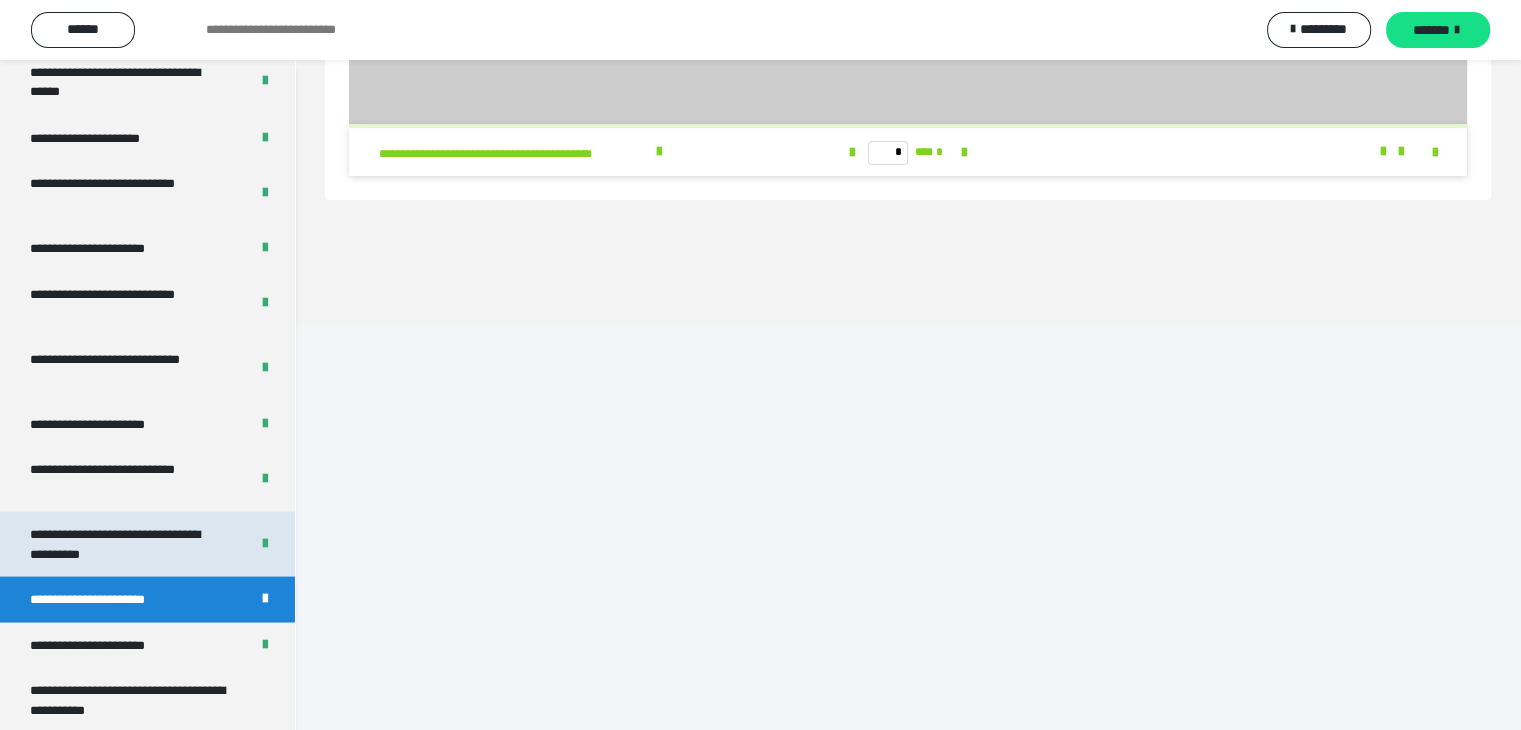 scroll, scrollTop: 60, scrollLeft: 0, axis: vertical 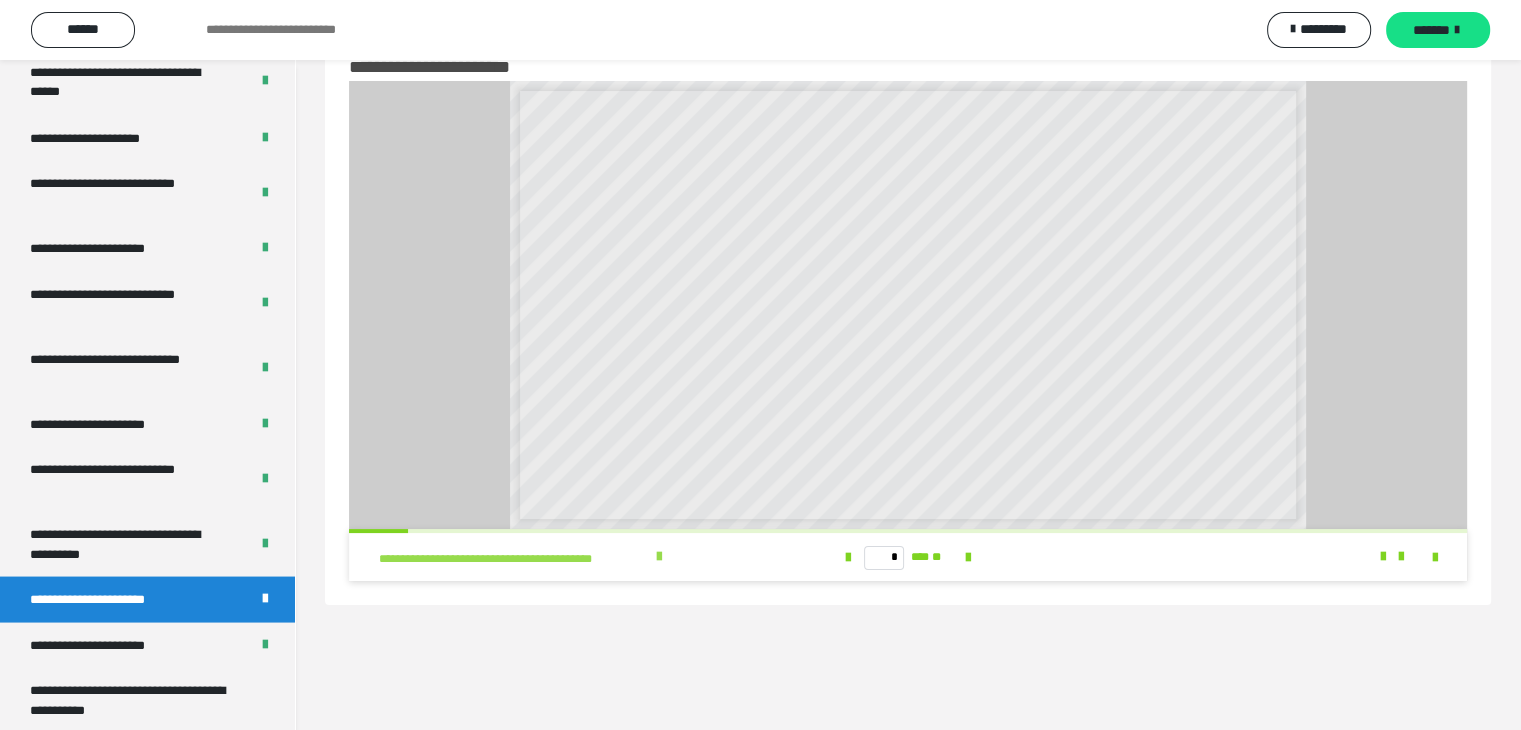 click at bounding box center (659, 557) 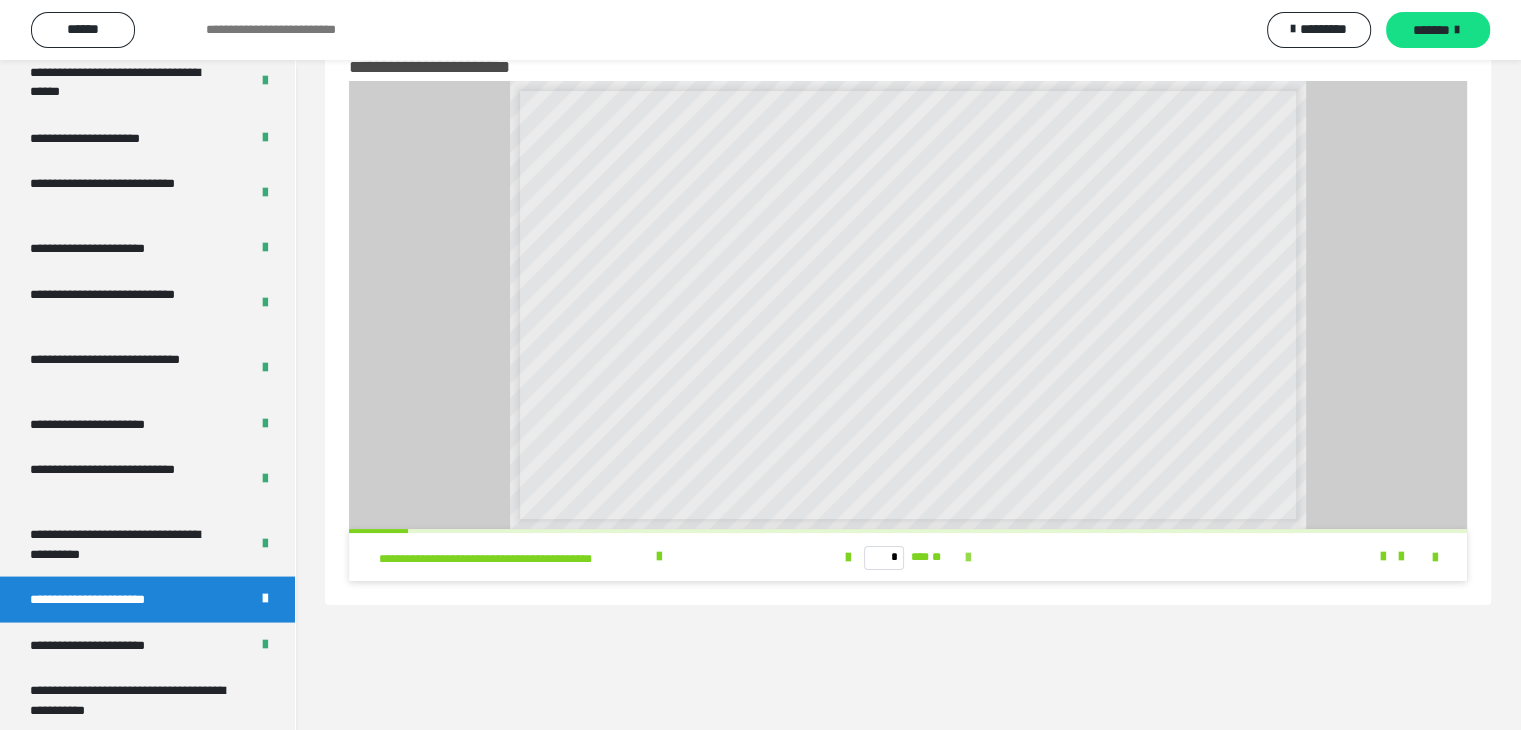 click at bounding box center [968, 558] 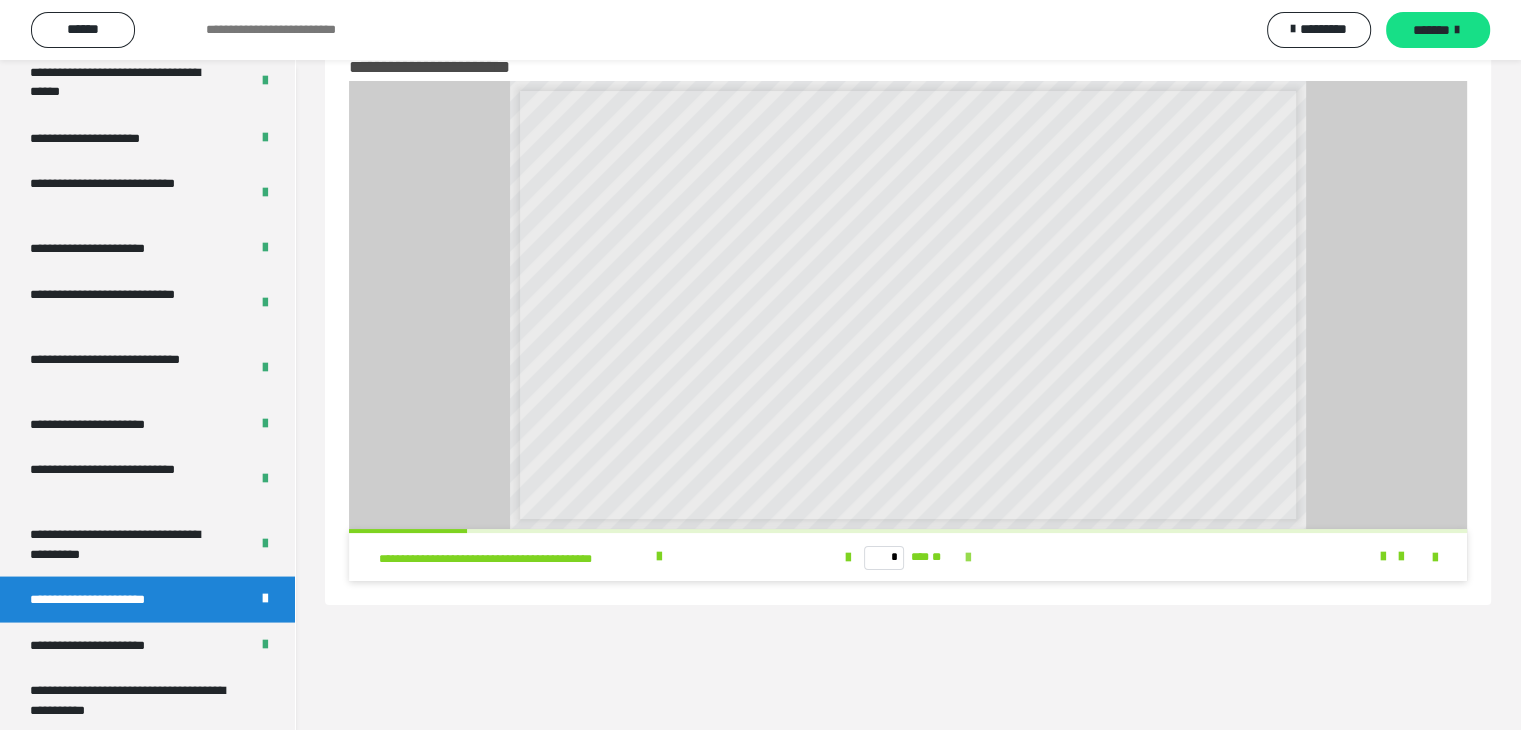click at bounding box center [968, 558] 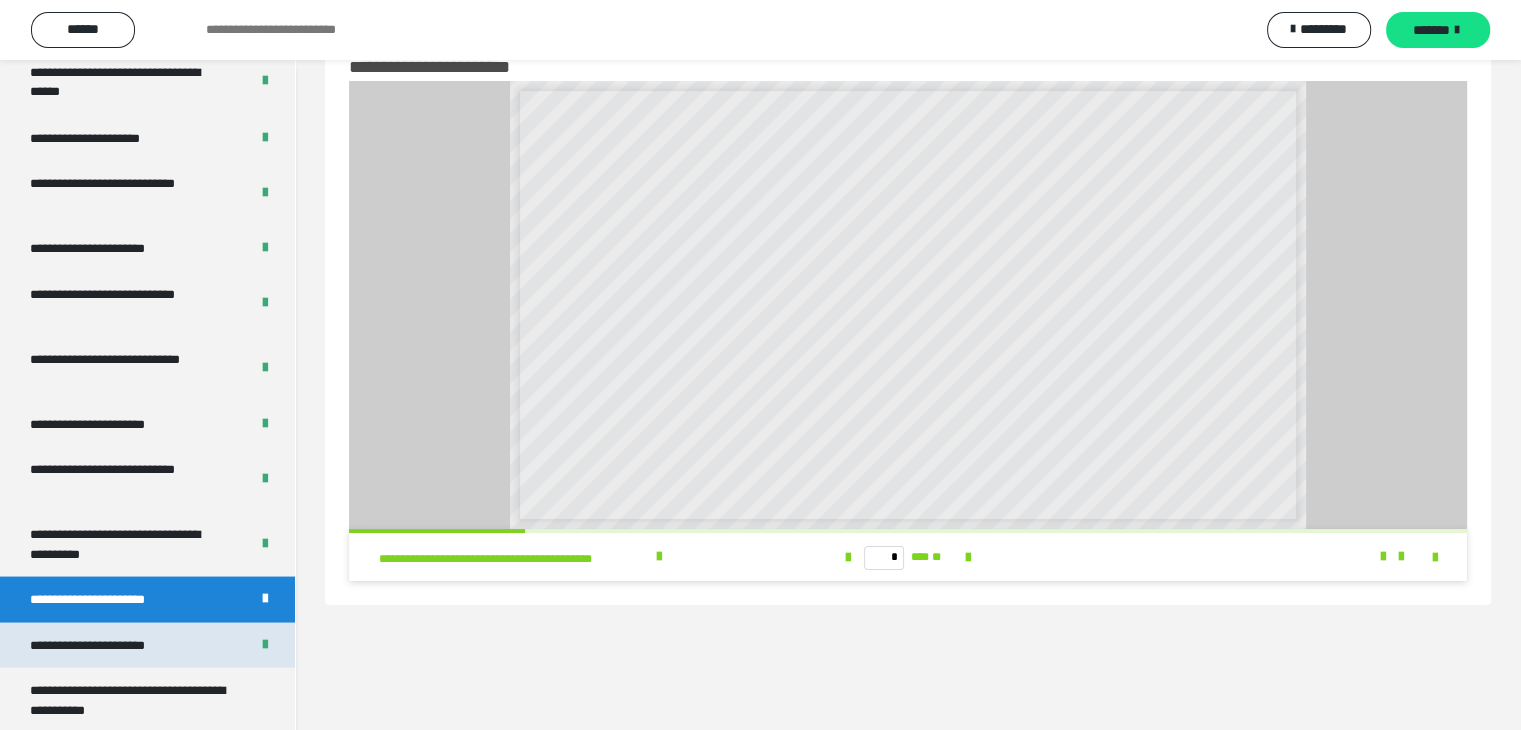click on "**********" at bounding box center [111, 645] 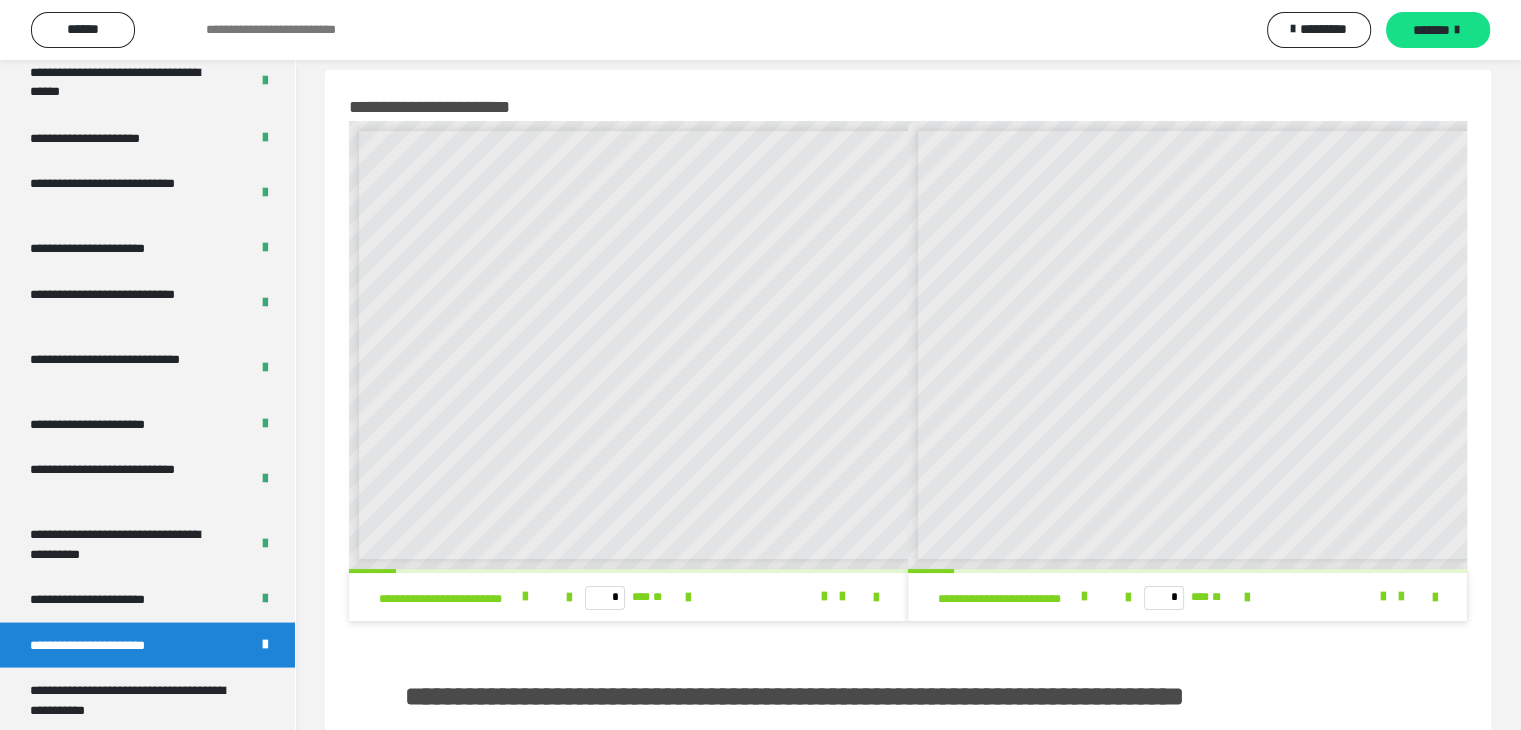 scroll, scrollTop: 0, scrollLeft: 0, axis: both 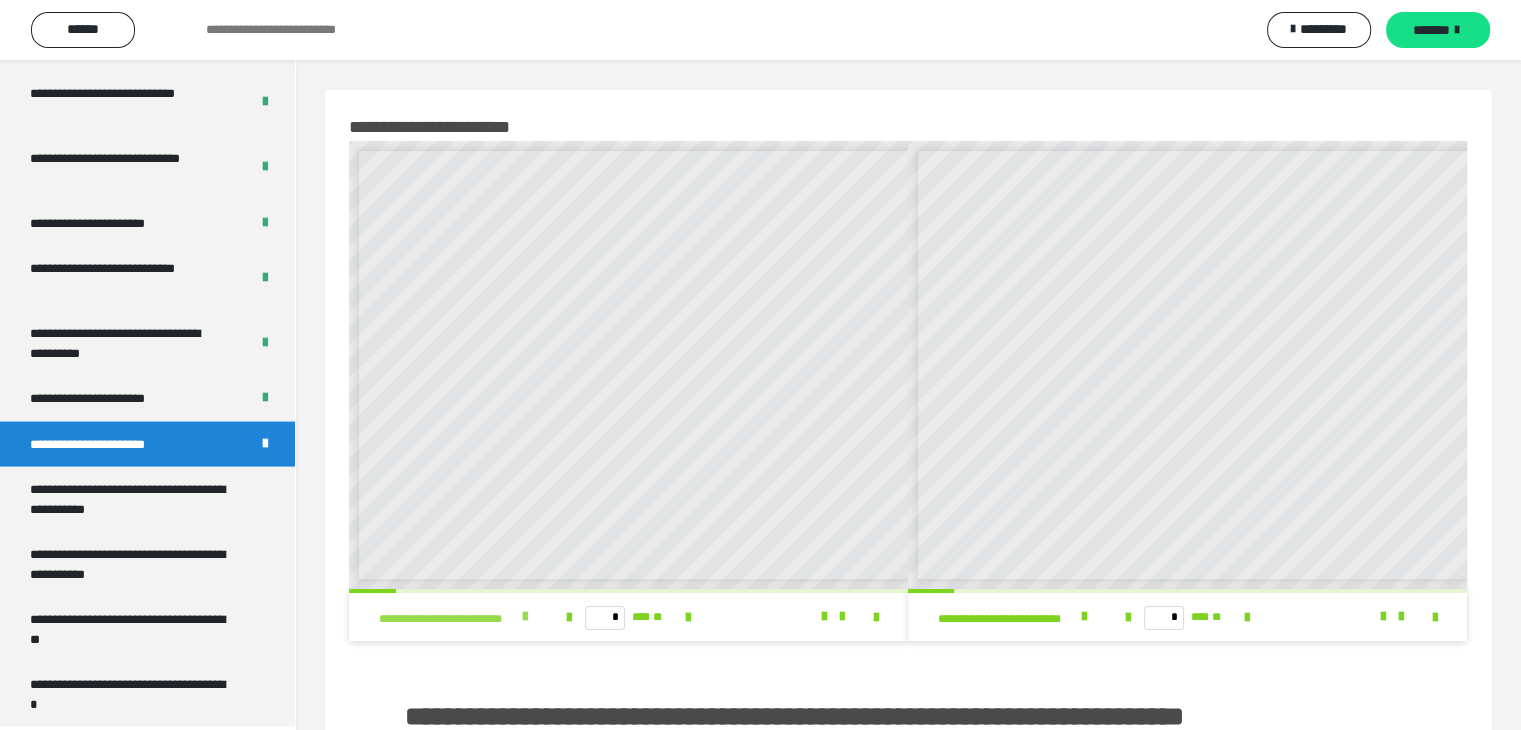 click at bounding box center [525, 617] 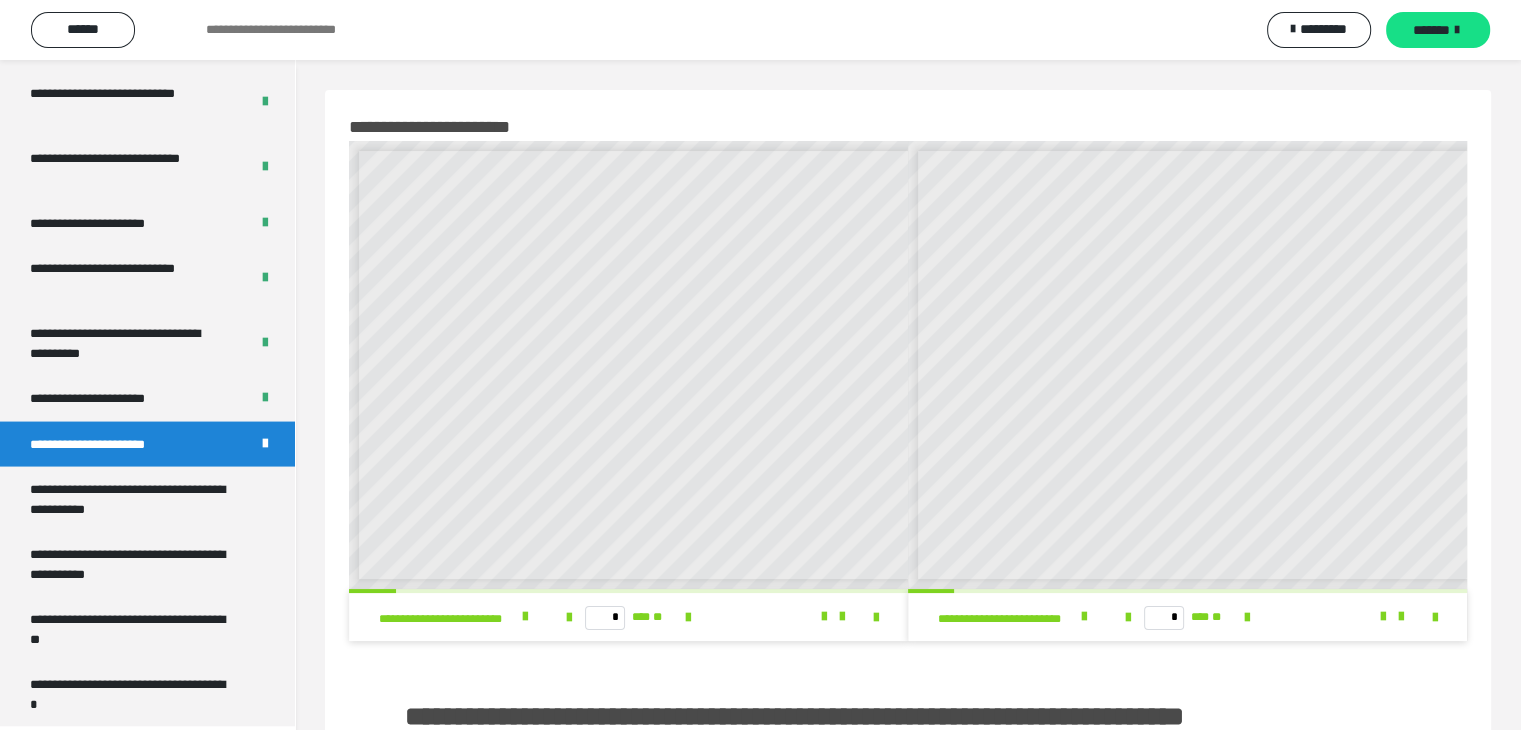 scroll, scrollTop: 0, scrollLeft: 0, axis: both 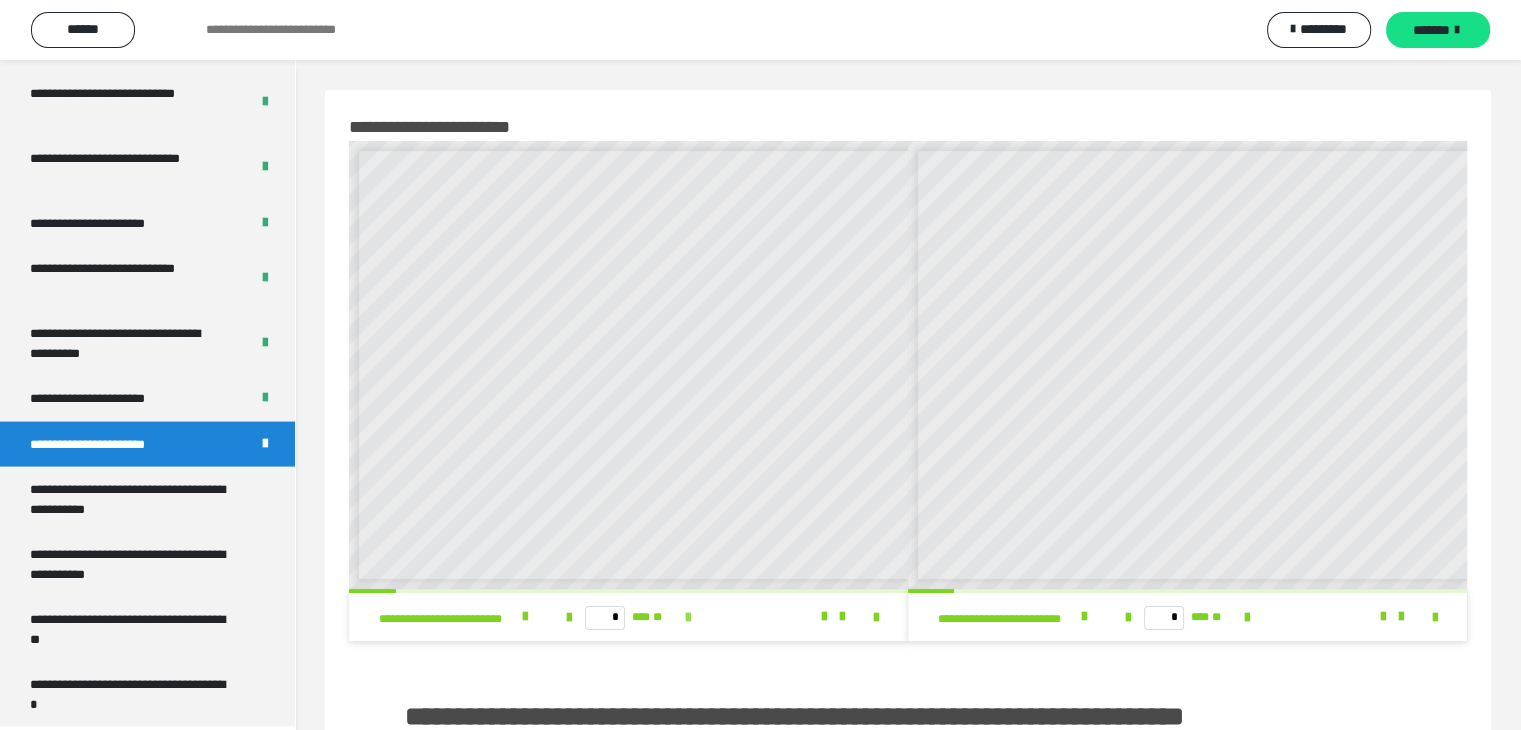 click at bounding box center (688, 618) 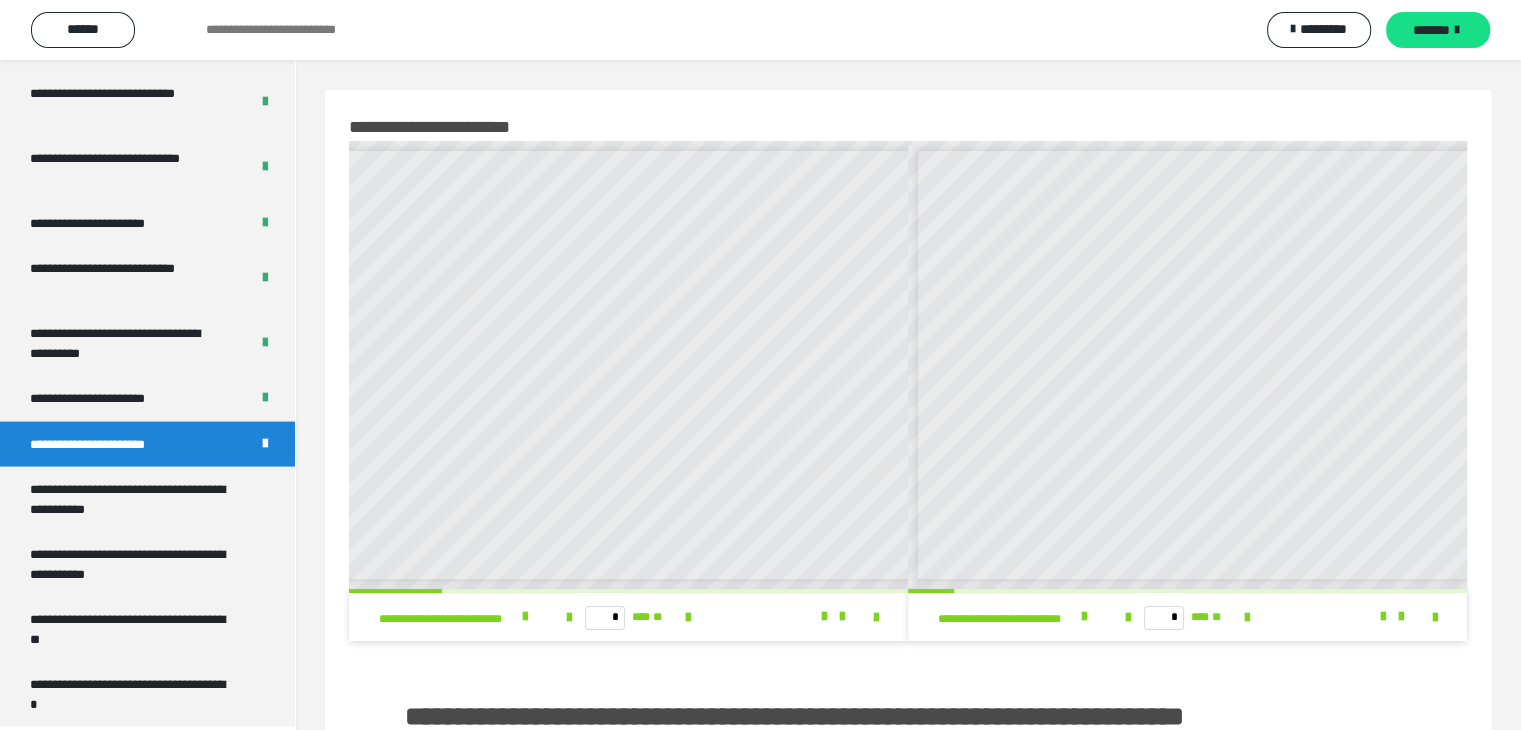 scroll, scrollTop: 0, scrollLeft: 228, axis: horizontal 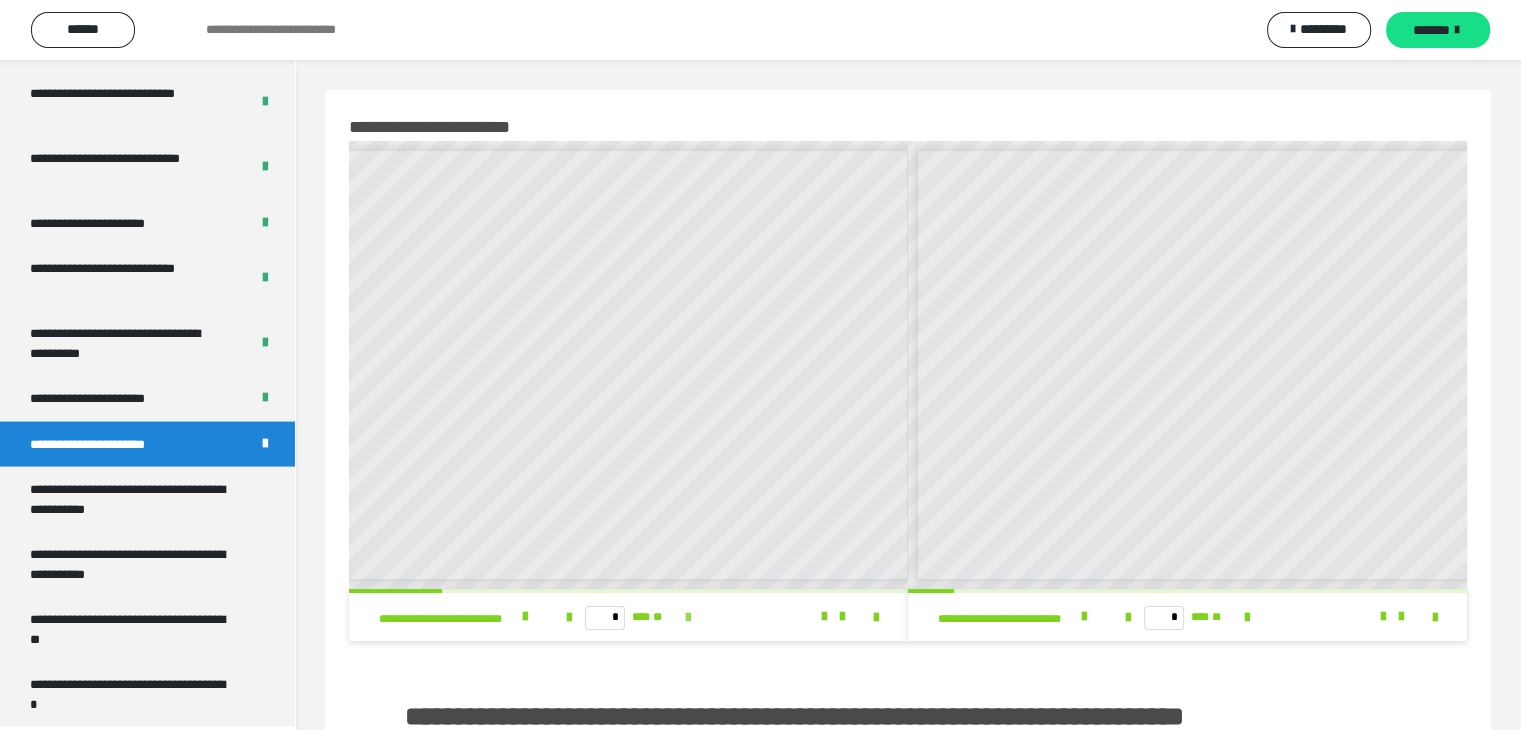 click at bounding box center [688, 618] 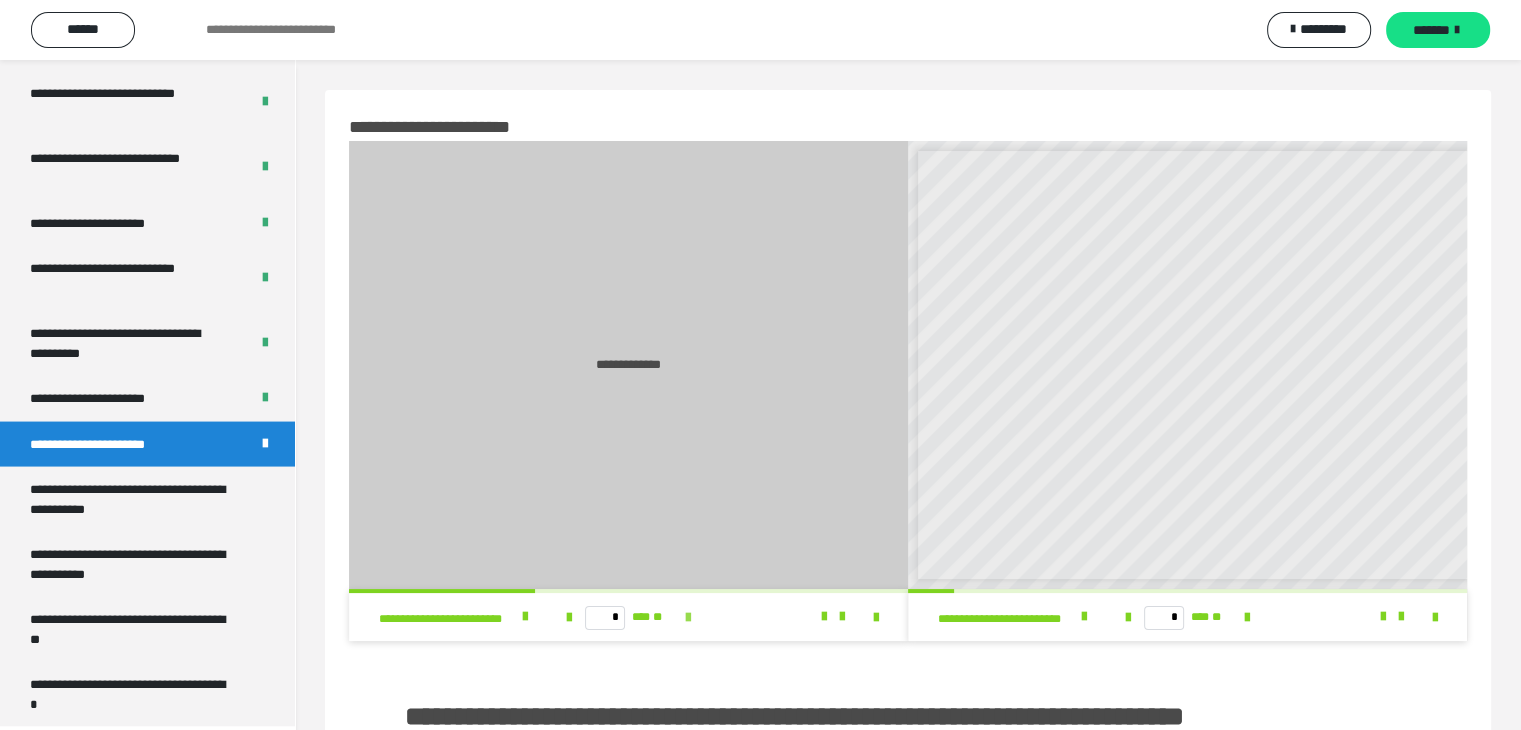 scroll, scrollTop: 0, scrollLeft: 0, axis: both 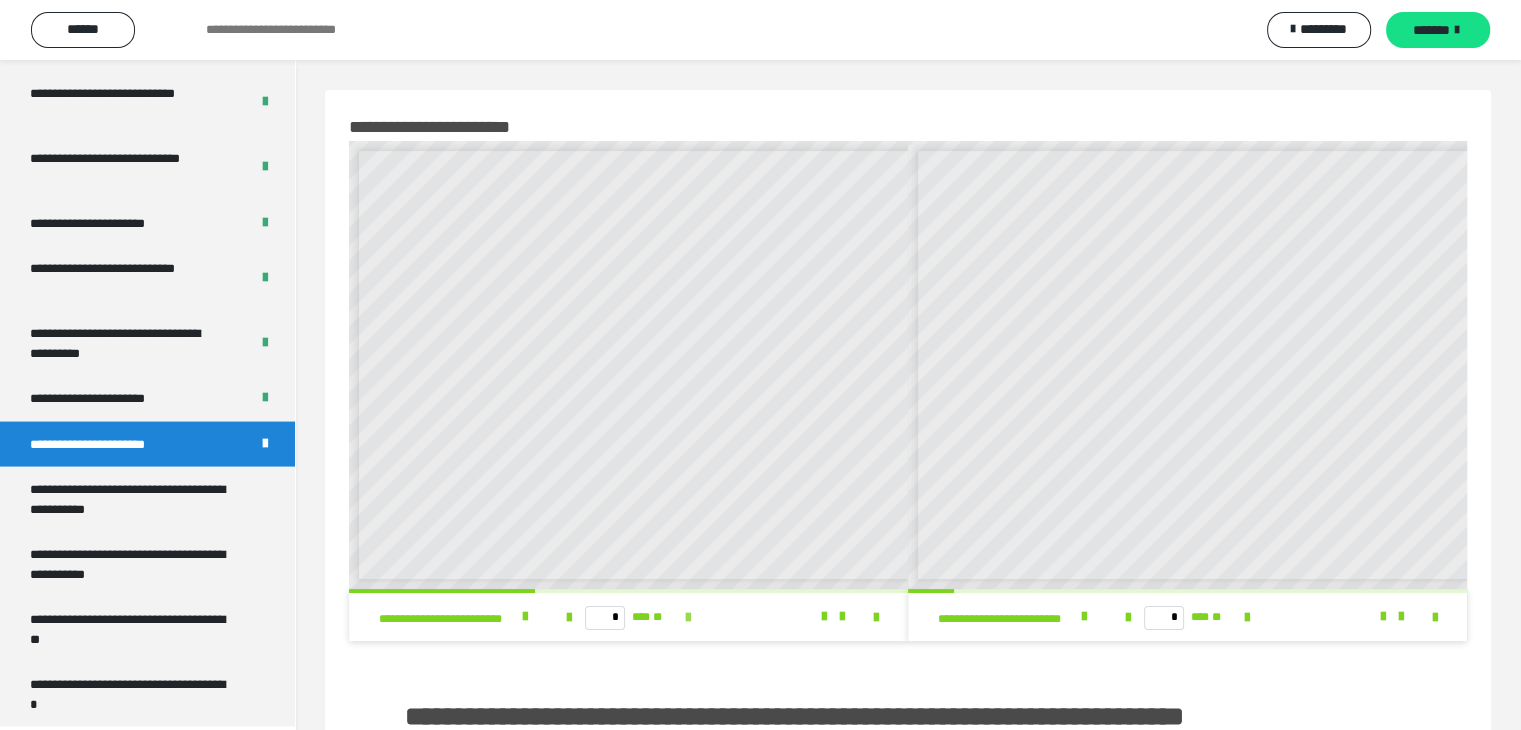 click at bounding box center [688, 618] 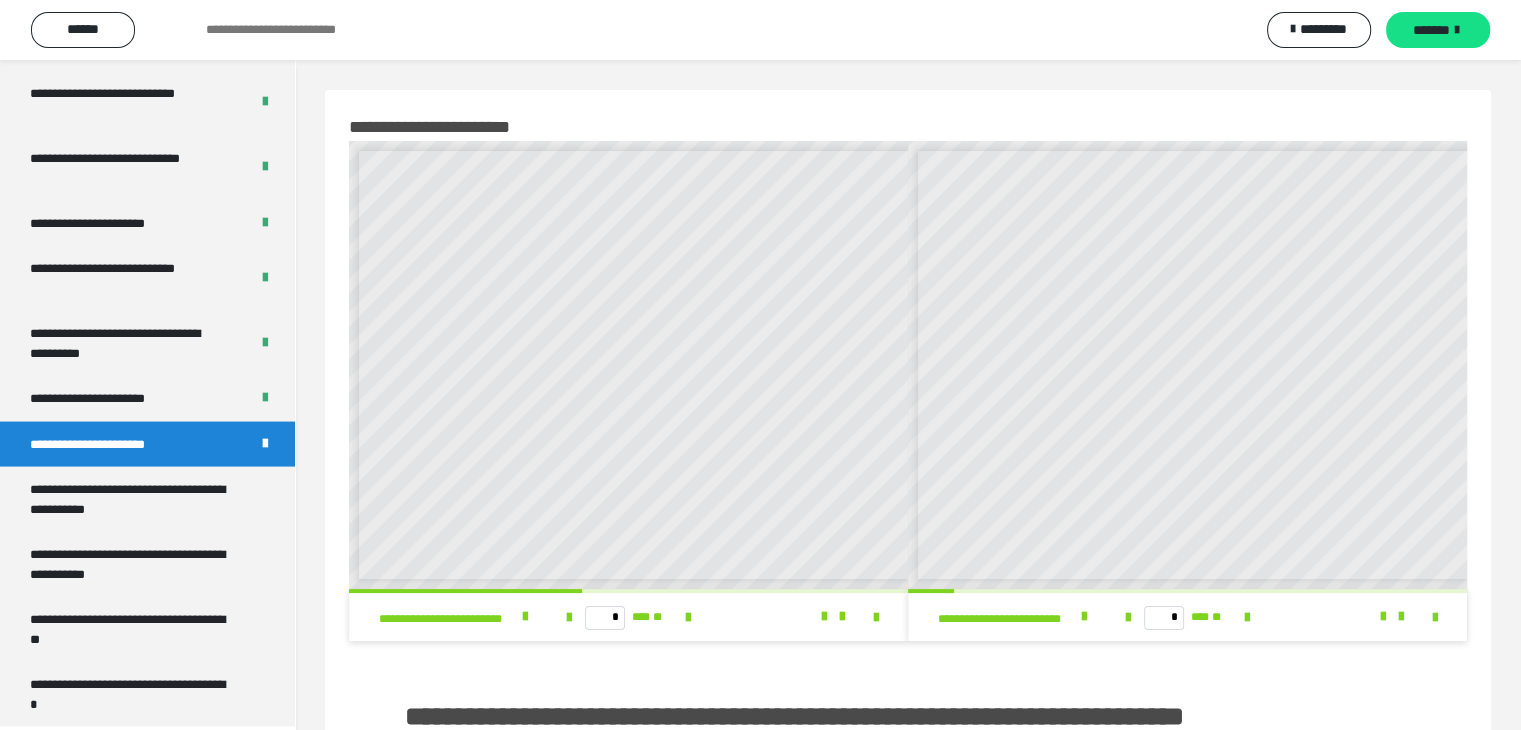 scroll, scrollTop: 0, scrollLeft: 188, axis: horizontal 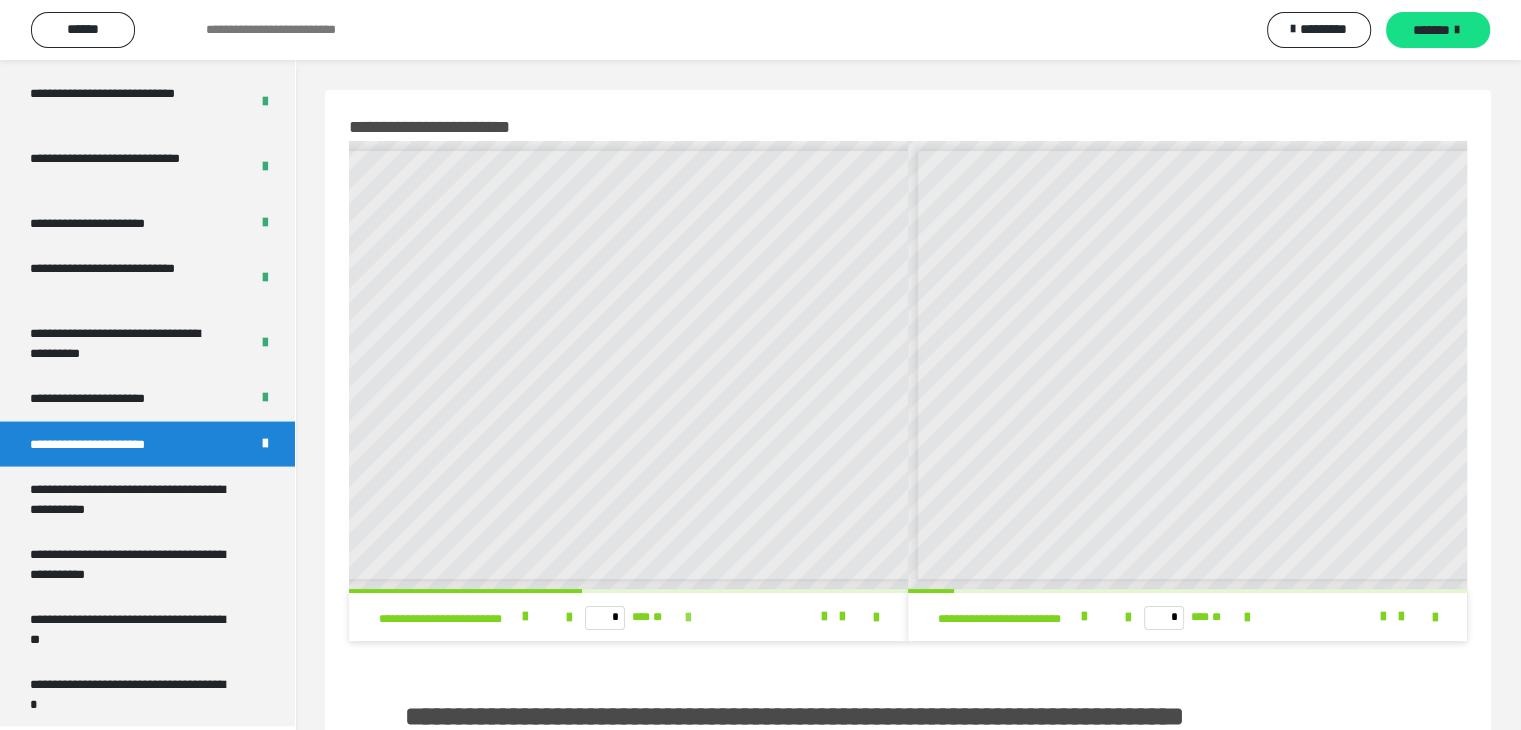 click at bounding box center (688, 618) 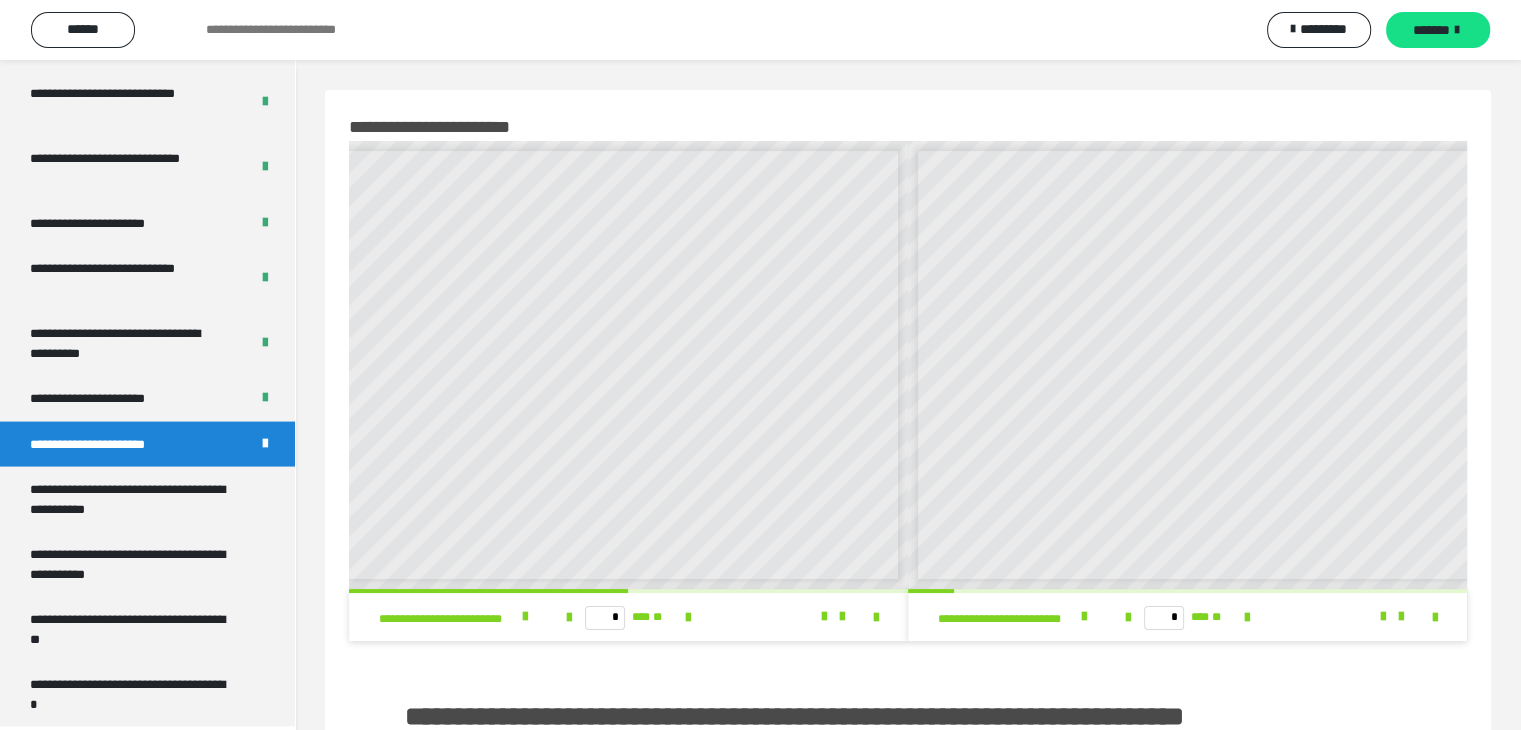scroll, scrollTop: 0, scrollLeft: 244, axis: horizontal 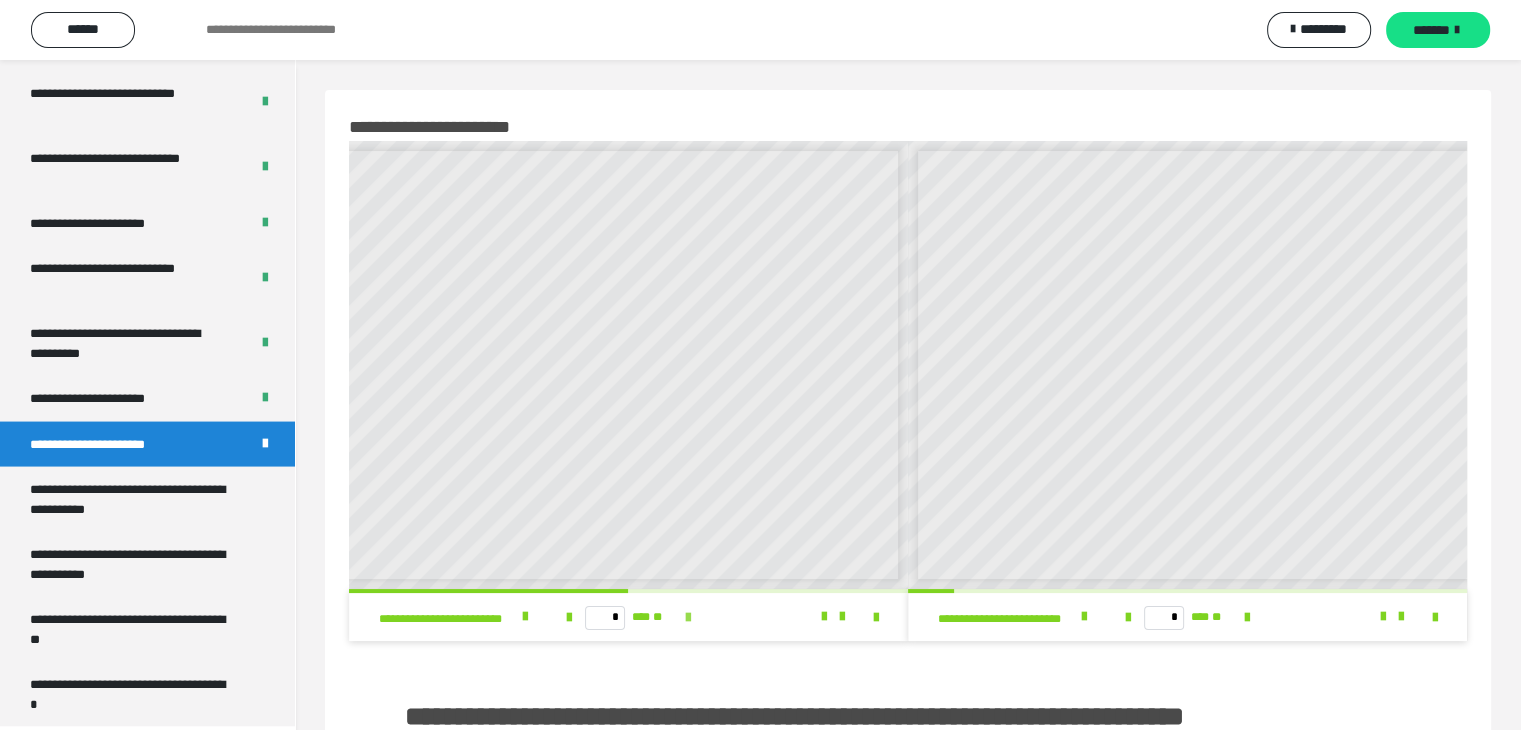 click at bounding box center [688, 618] 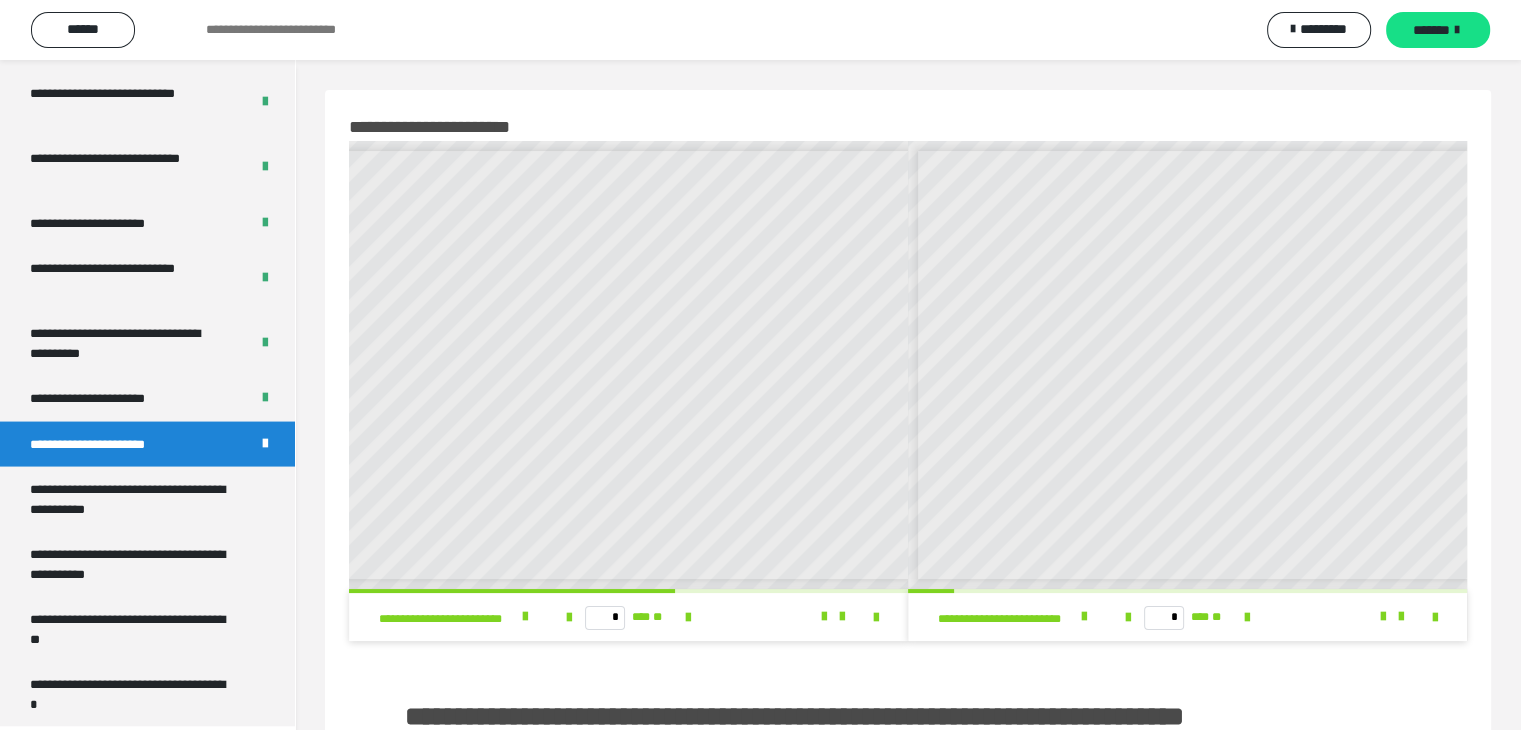 scroll, scrollTop: 0, scrollLeft: 179, axis: horizontal 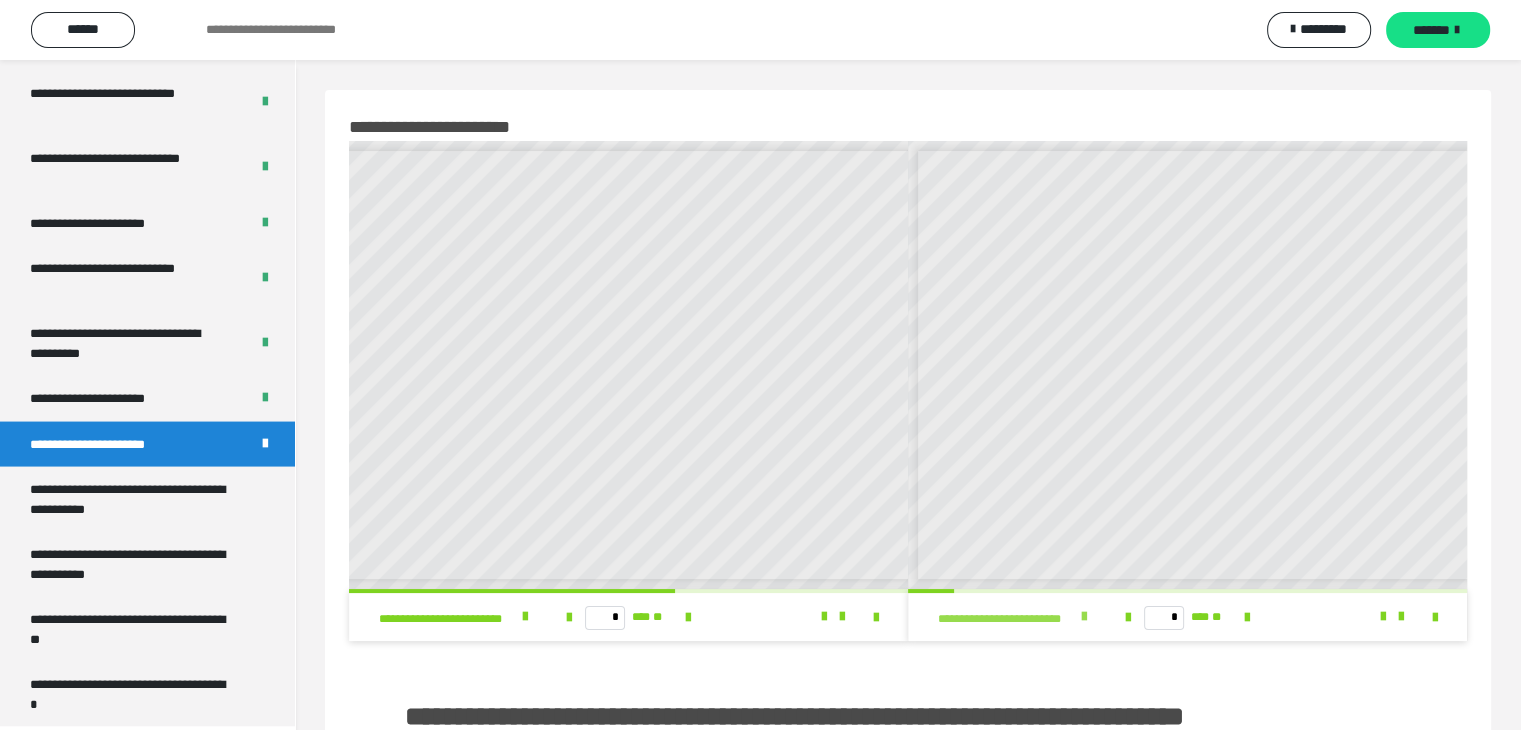 click at bounding box center (1083, 617) 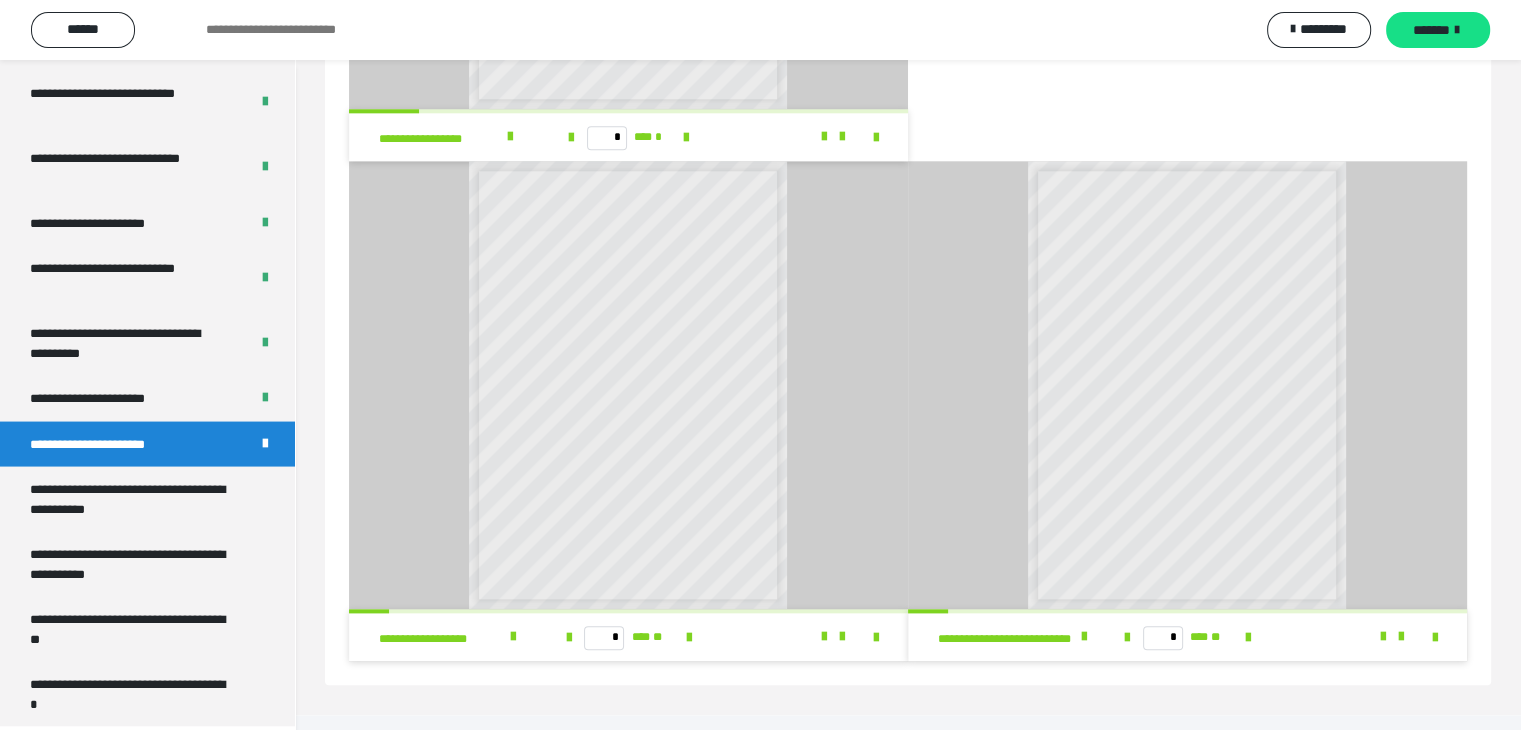 scroll, scrollTop: 2174, scrollLeft: 0, axis: vertical 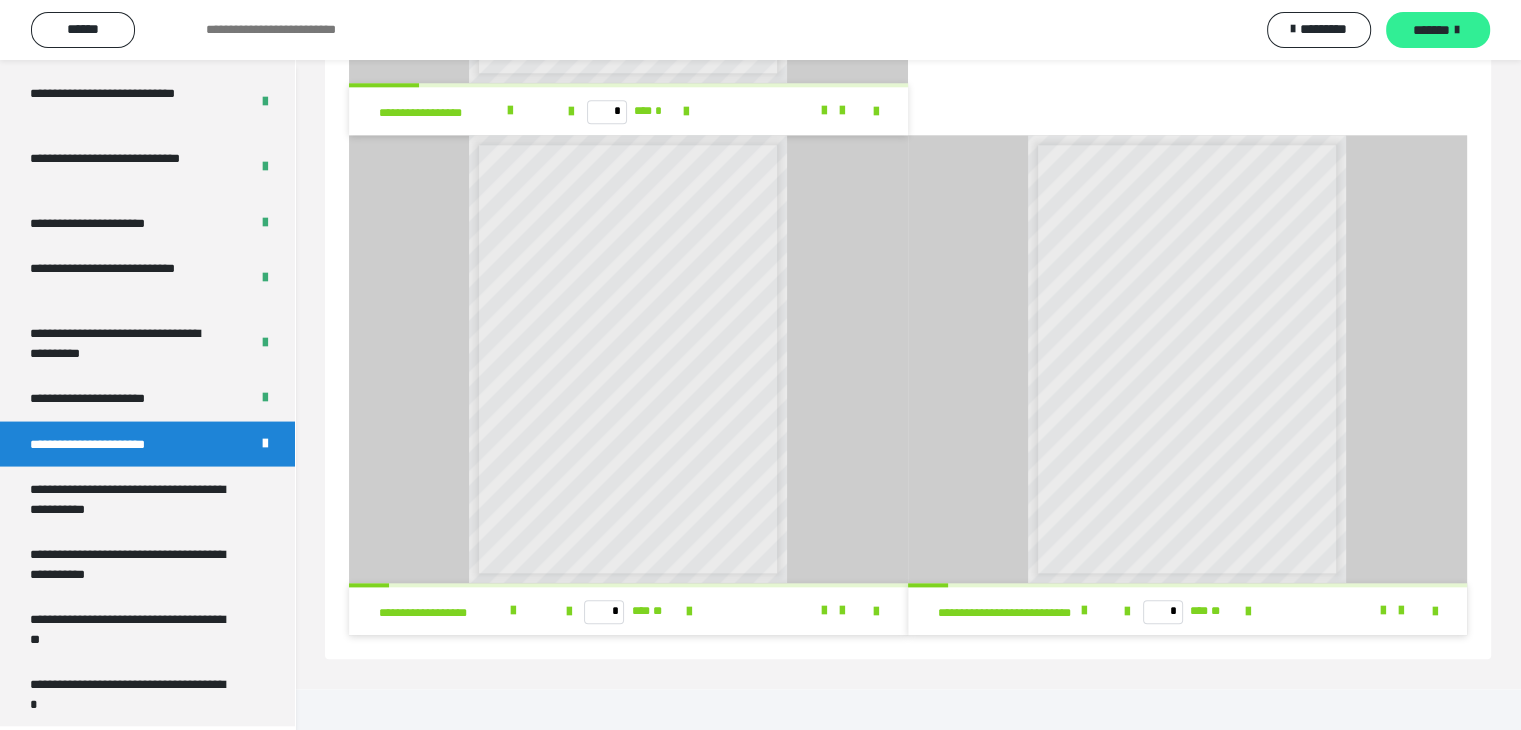 click on "*******" at bounding box center [1438, 30] 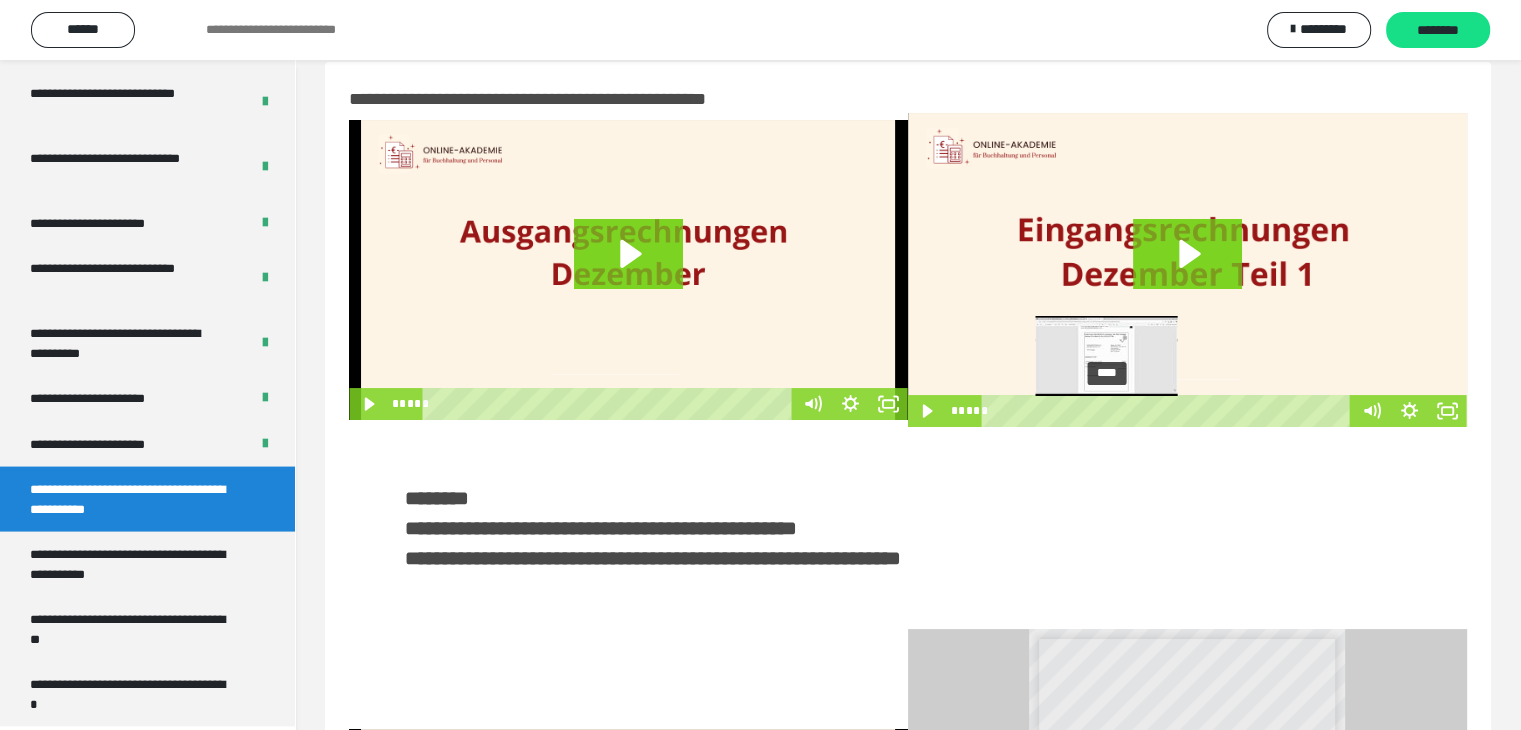 scroll, scrollTop: 0, scrollLeft: 0, axis: both 